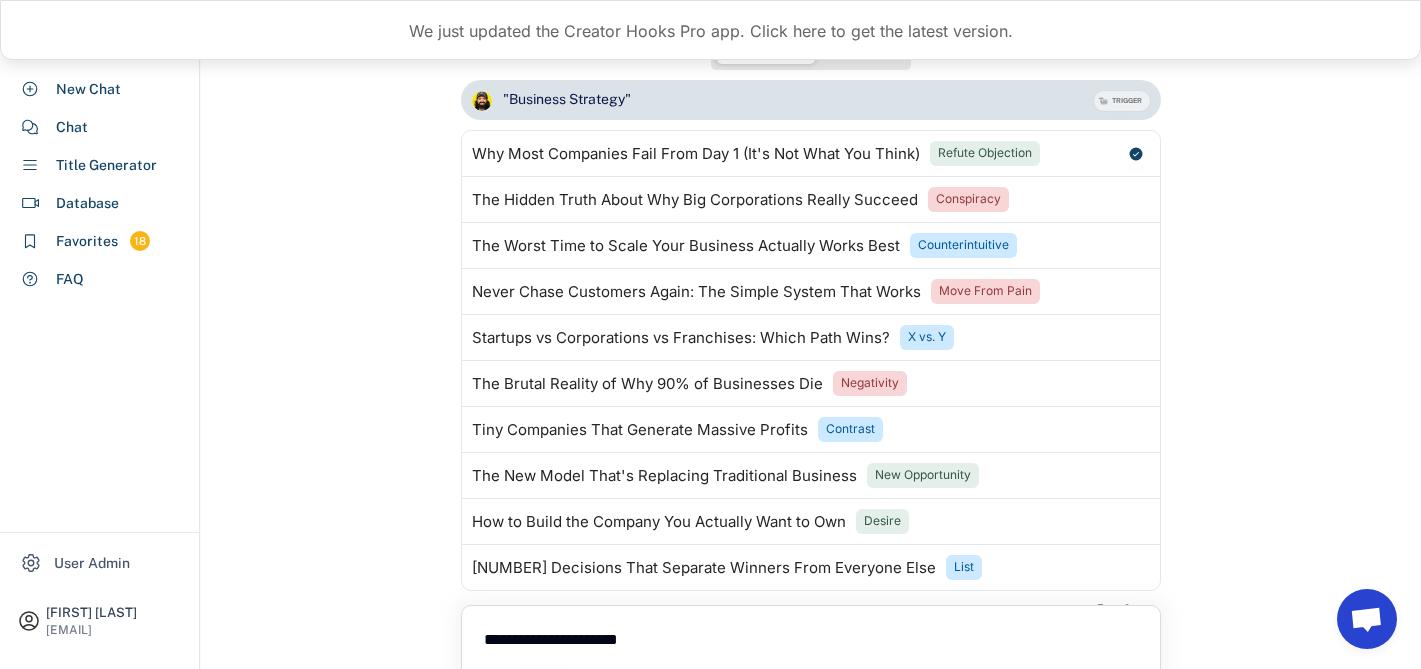 scroll, scrollTop: 98, scrollLeft: 0, axis: vertical 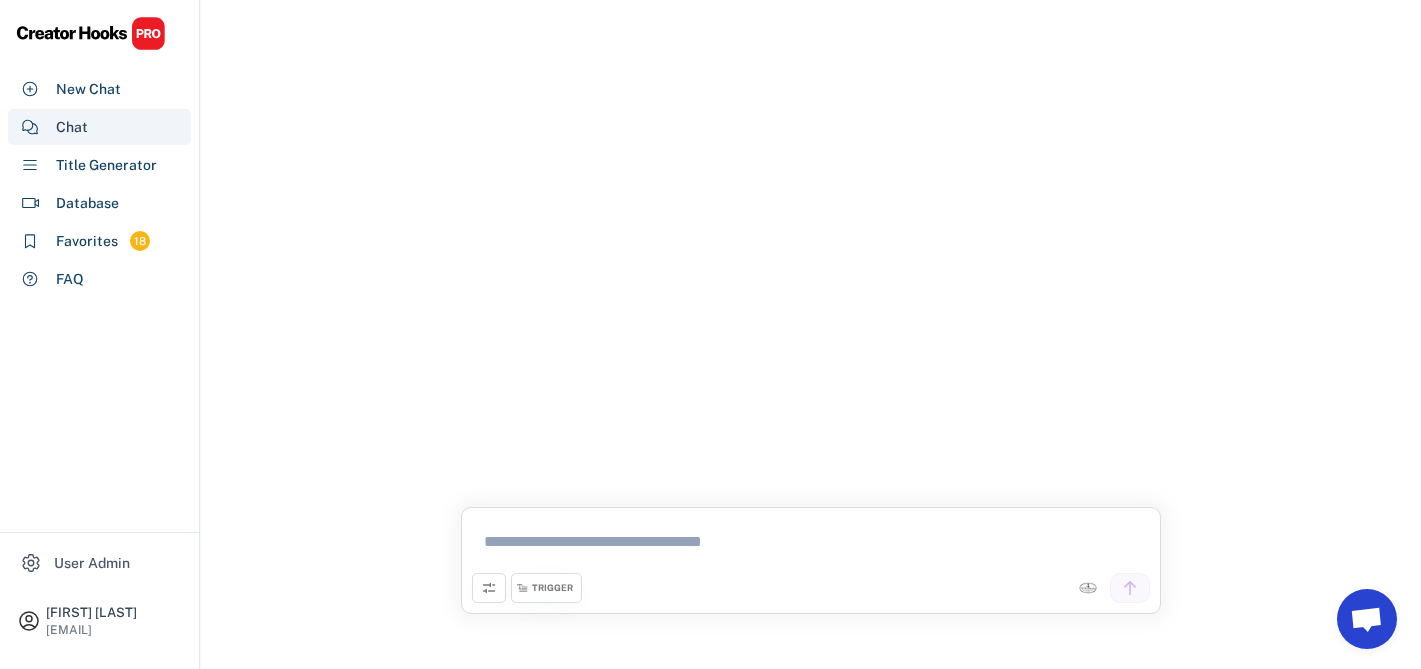 click on "Chat" at bounding box center [99, 127] 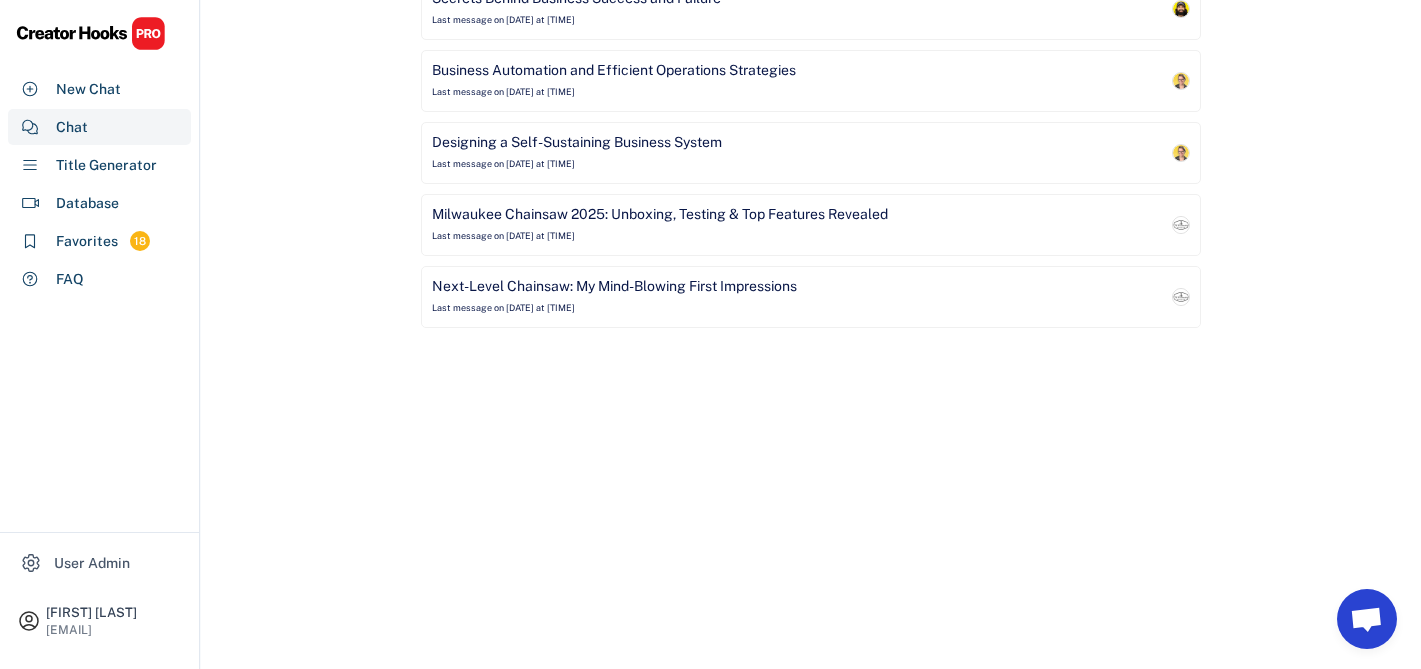 scroll, scrollTop: 0, scrollLeft: 0, axis: both 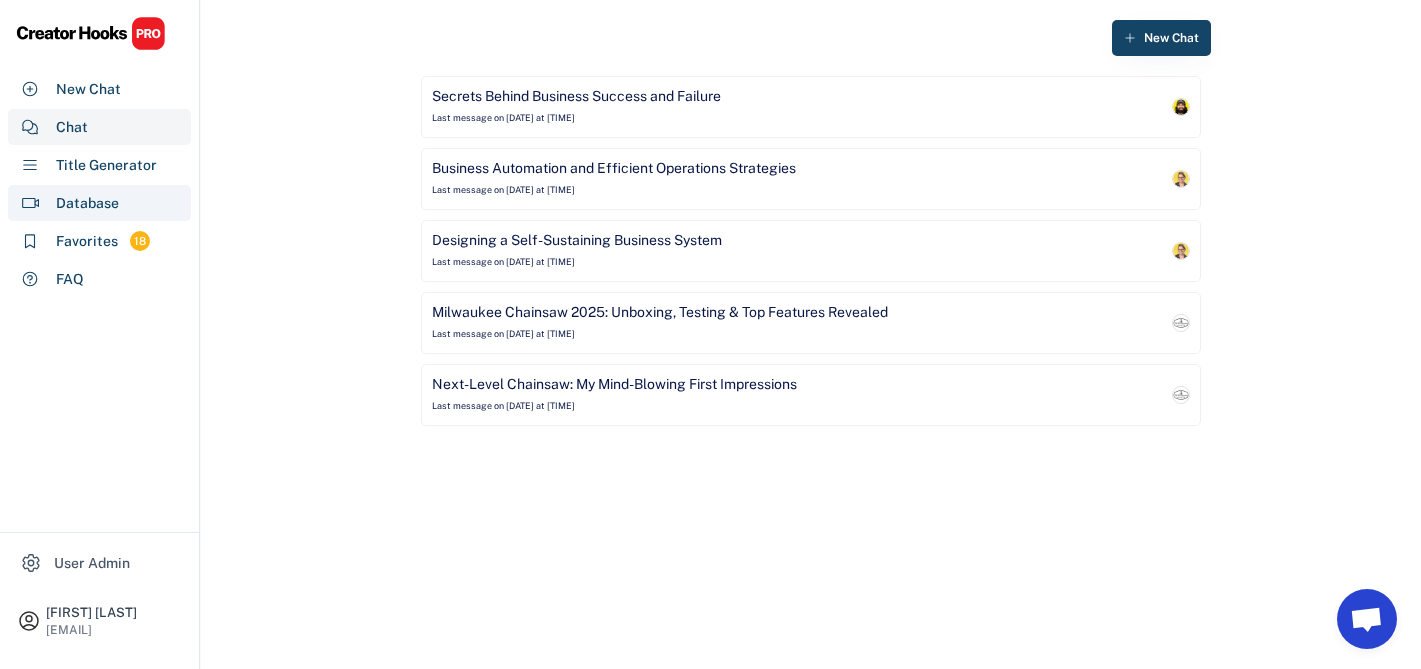 click on "Database" at bounding box center [87, 203] 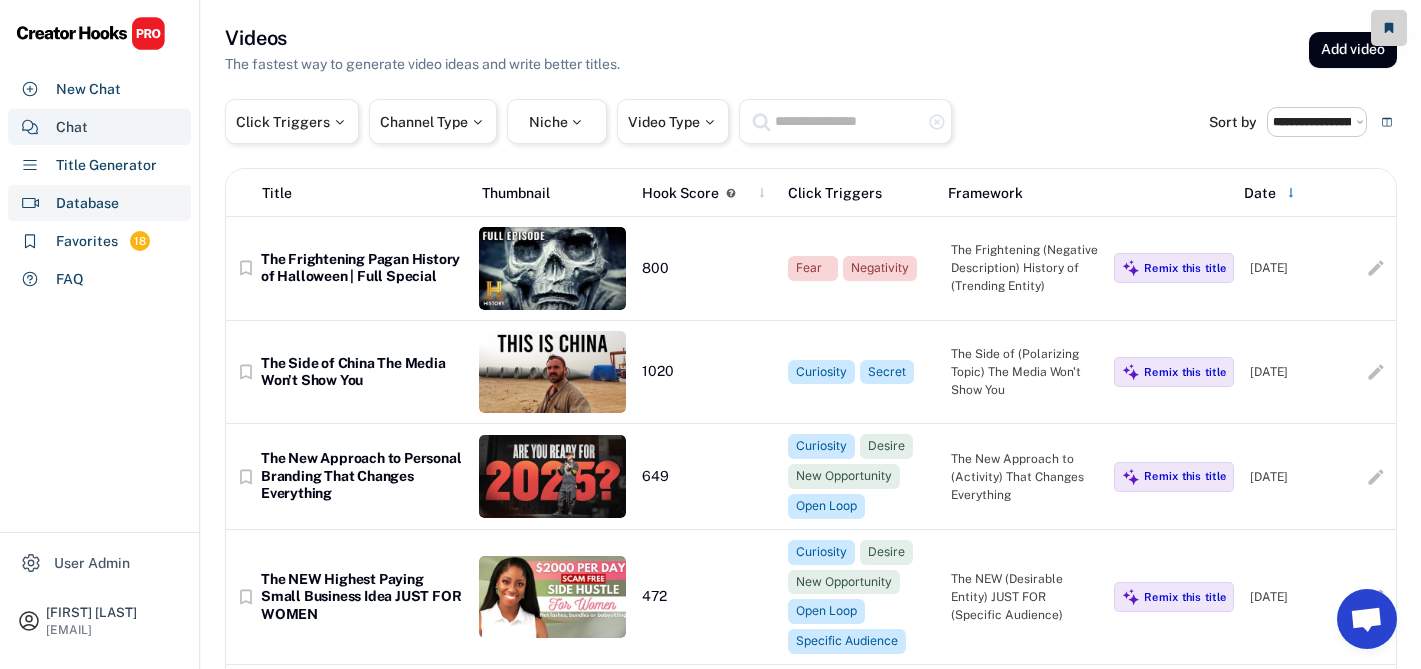 click on "Chat" at bounding box center (99, 127) 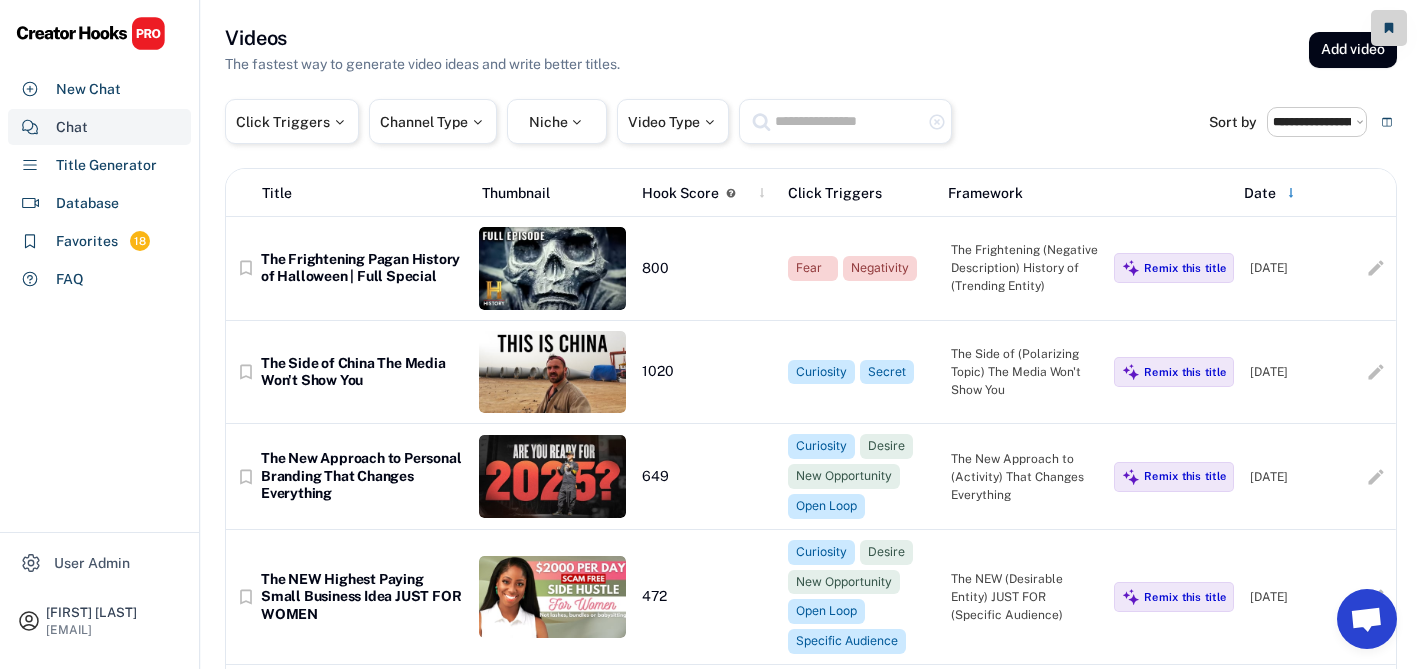 select 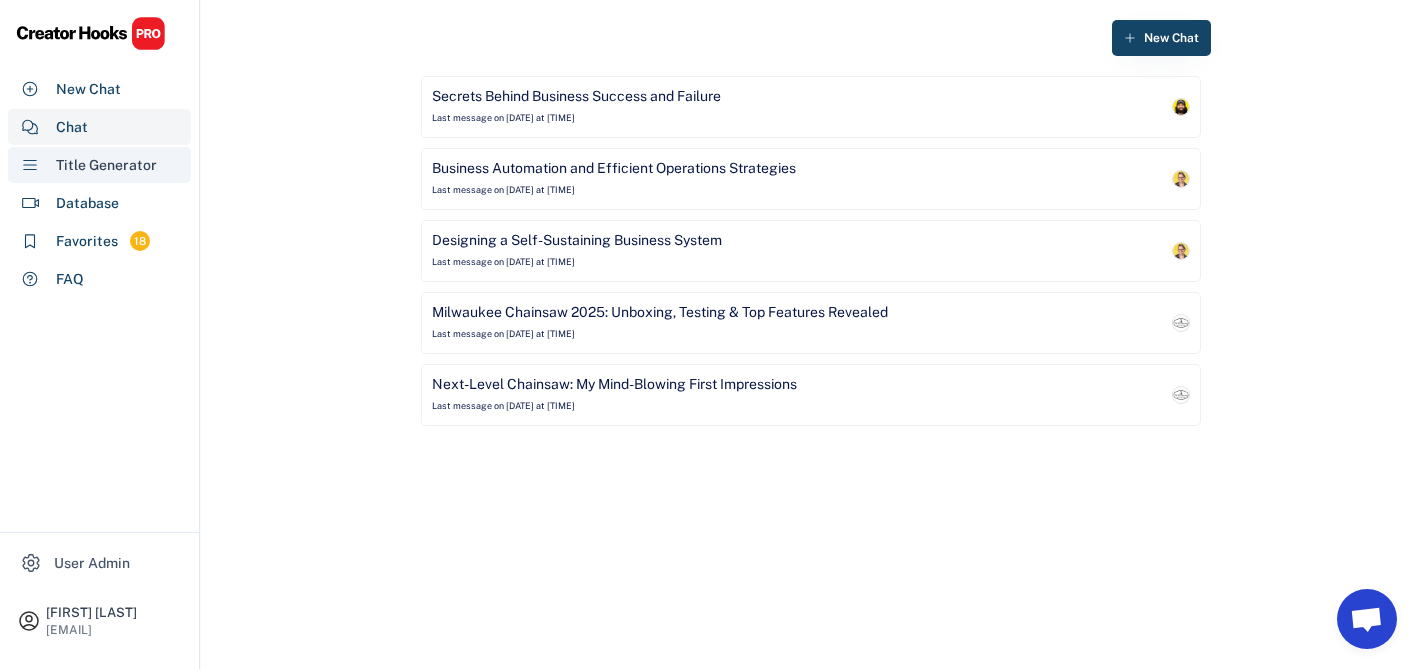 click on "Title Generator" at bounding box center [106, 165] 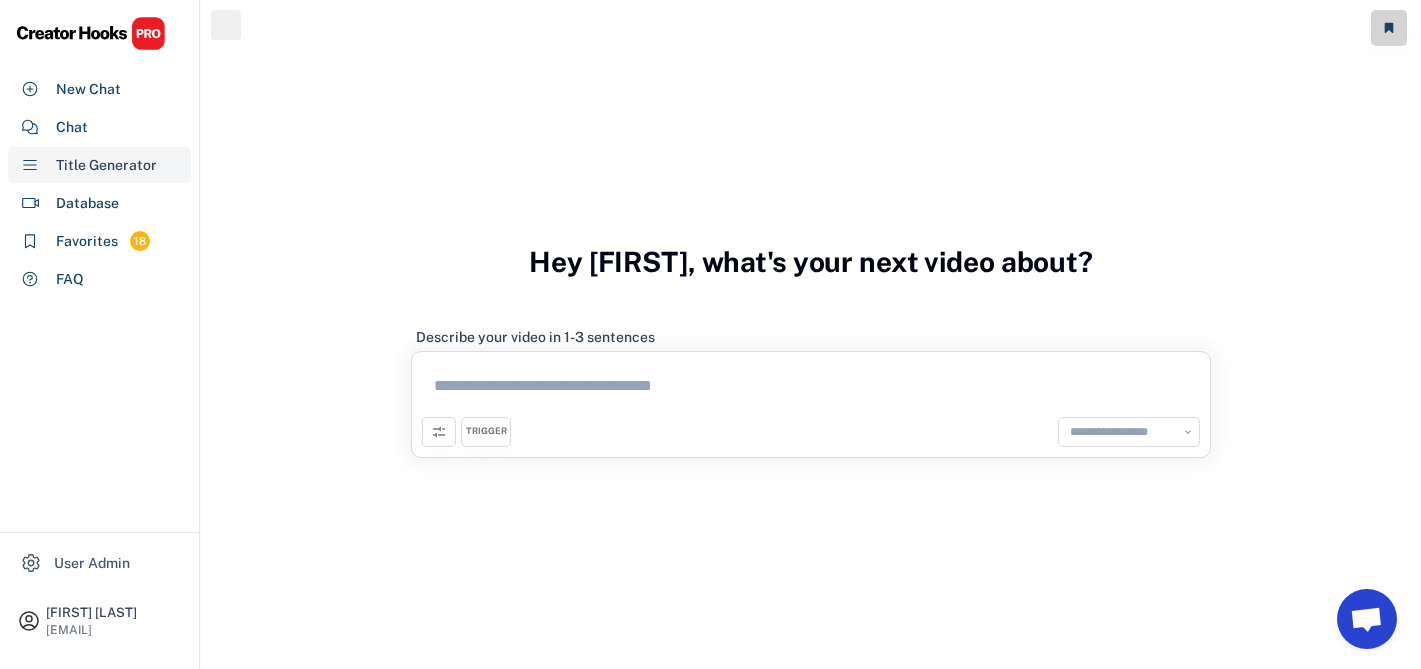 select on "**********" 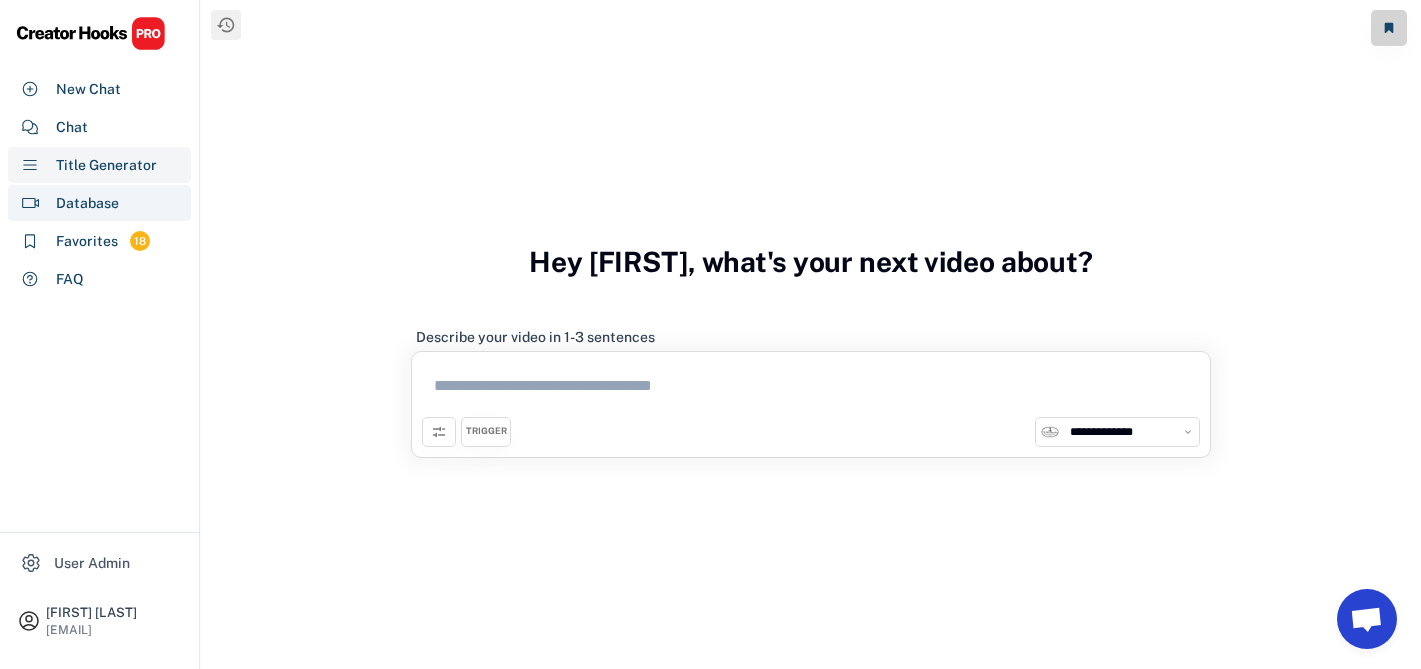 click on "Database" at bounding box center (87, 203) 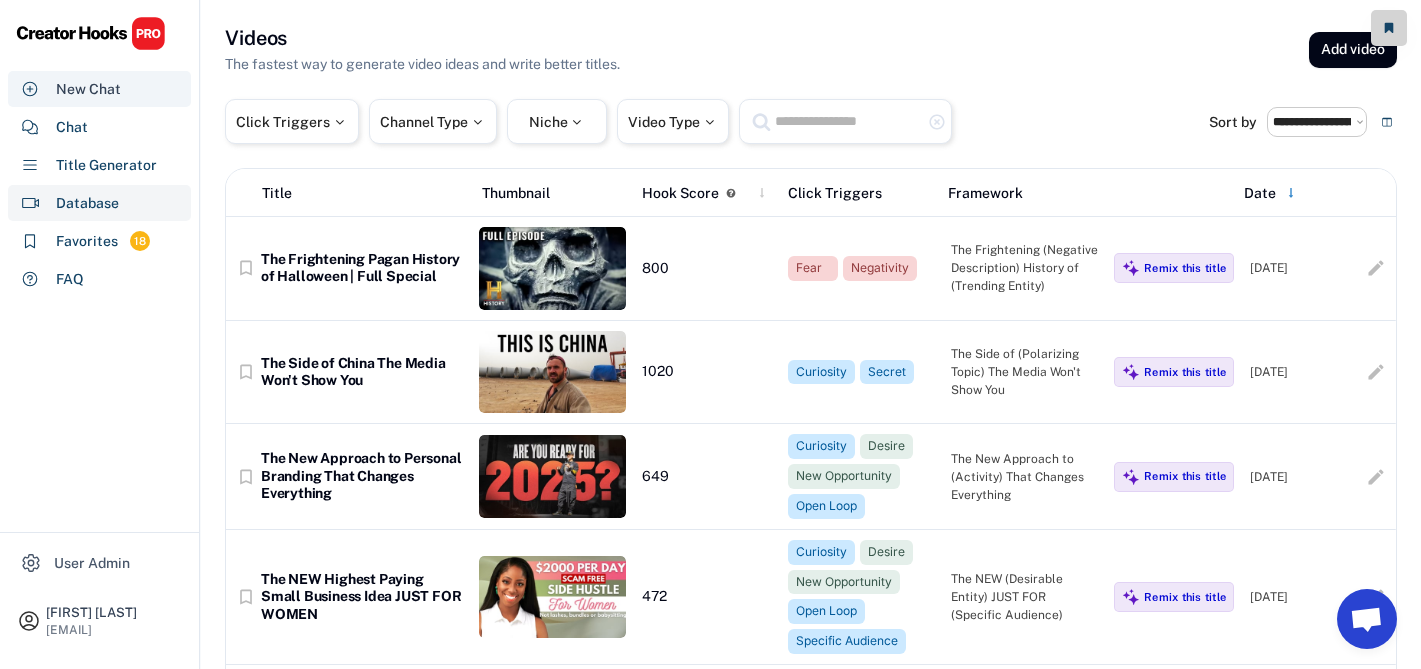 click on "New Chat" at bounding box center [99, 89] 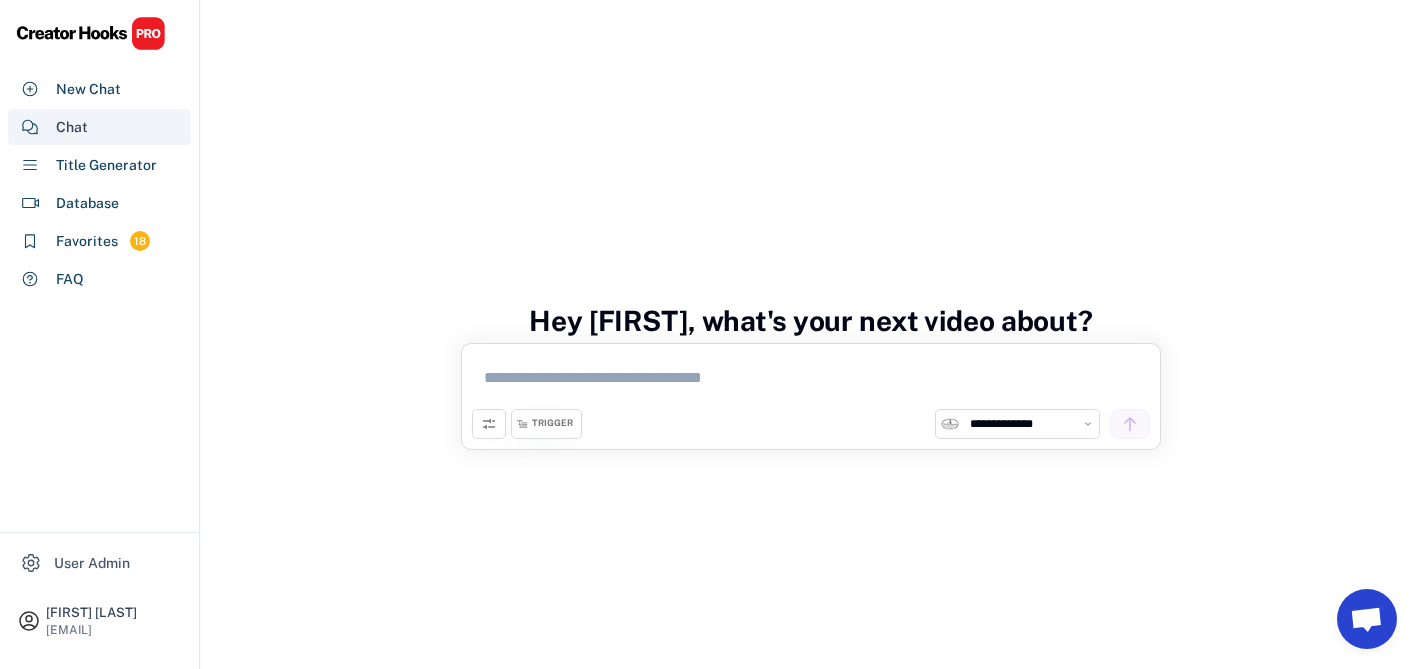click on "Chat" at bounding box center (99, 127) 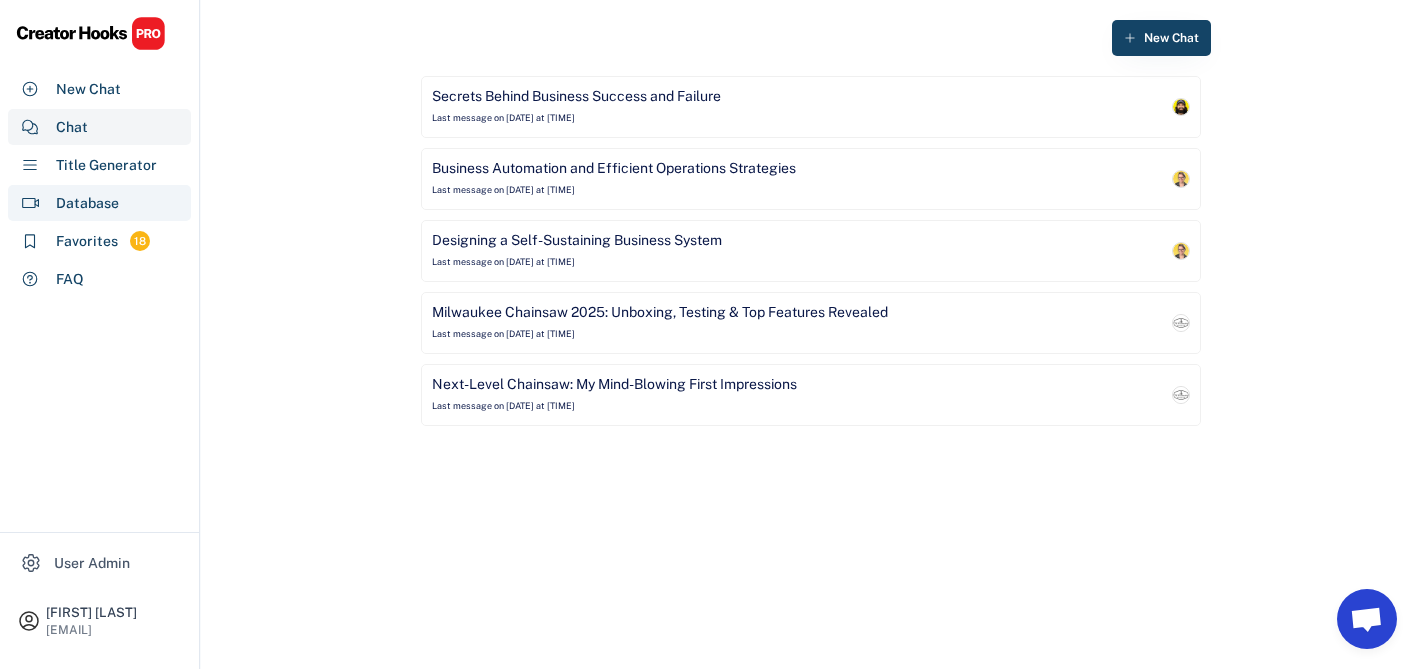 click on "Database" at bounding box center [87, 203] 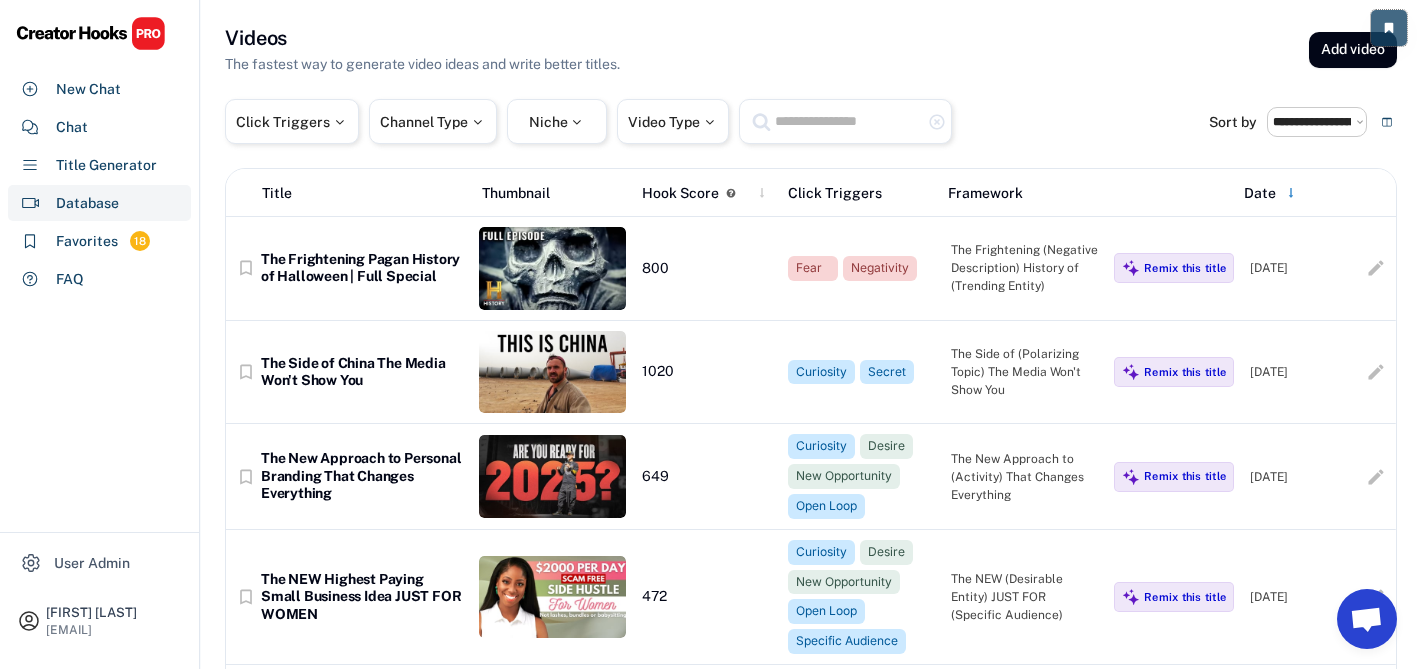 click at bounding box center [1389, 28] 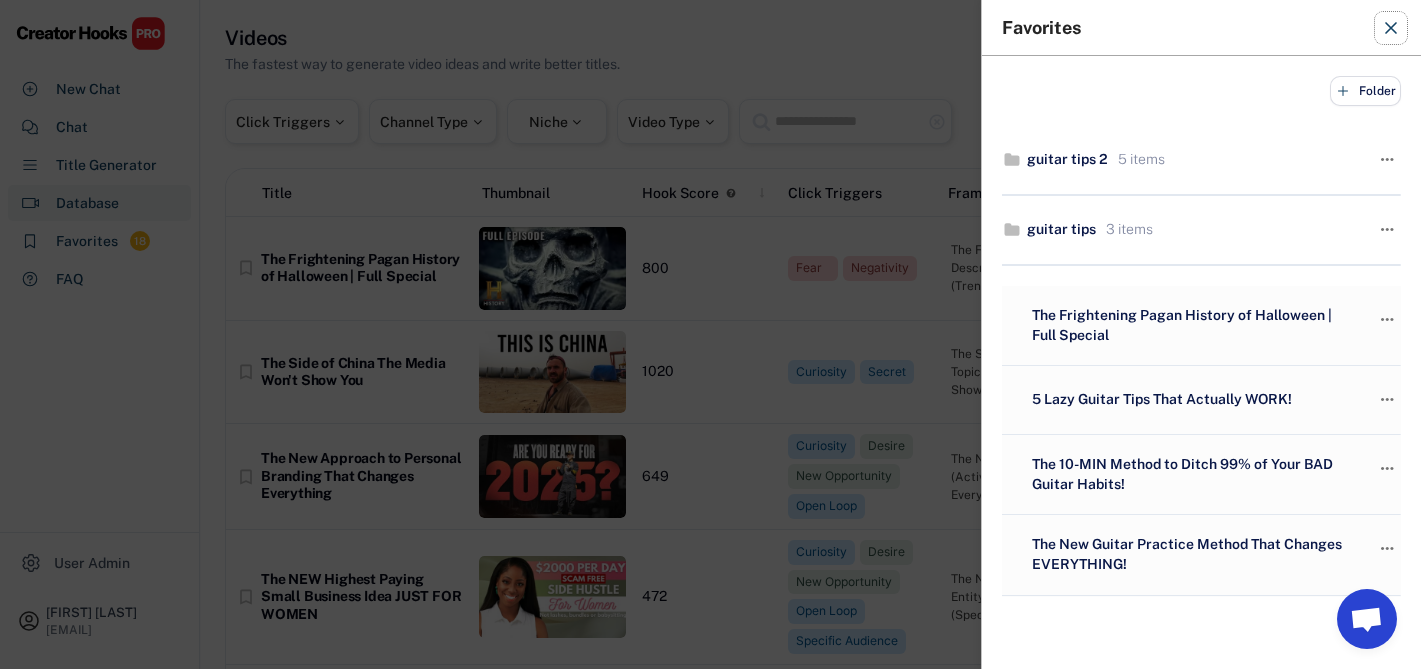 click 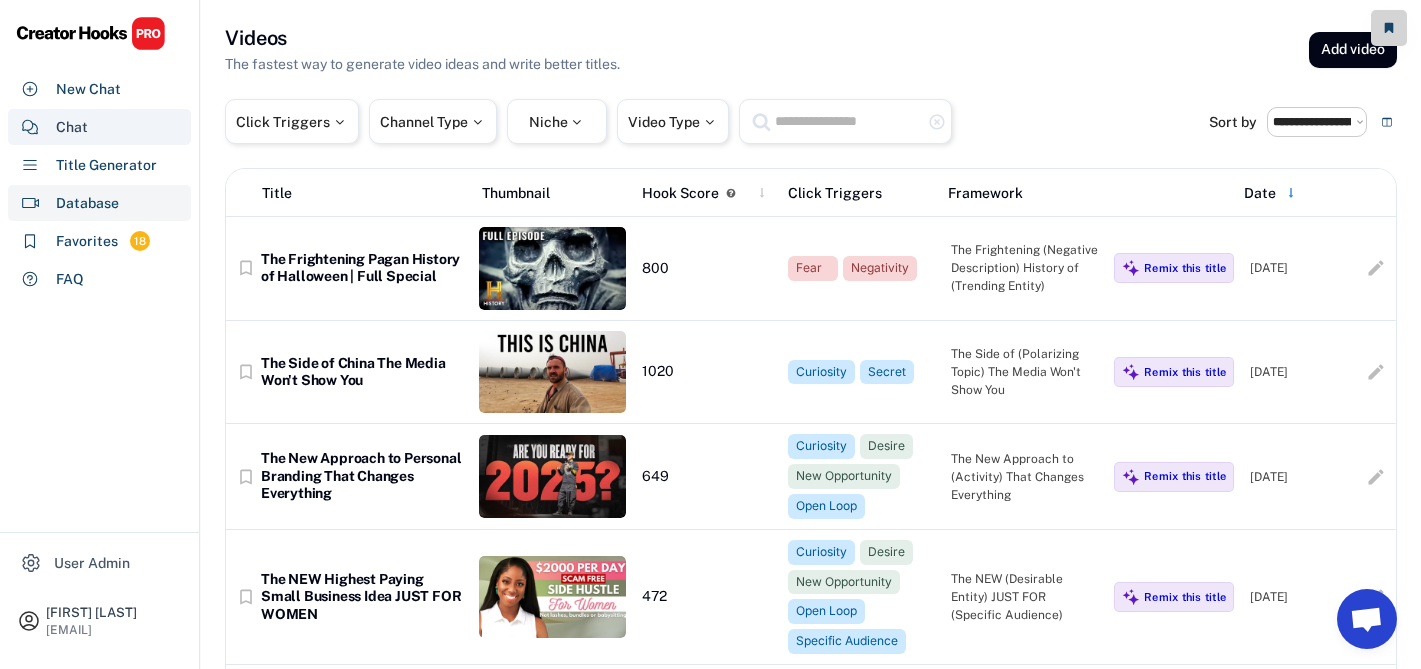click on "Chat" at bounding box center (99, 127) 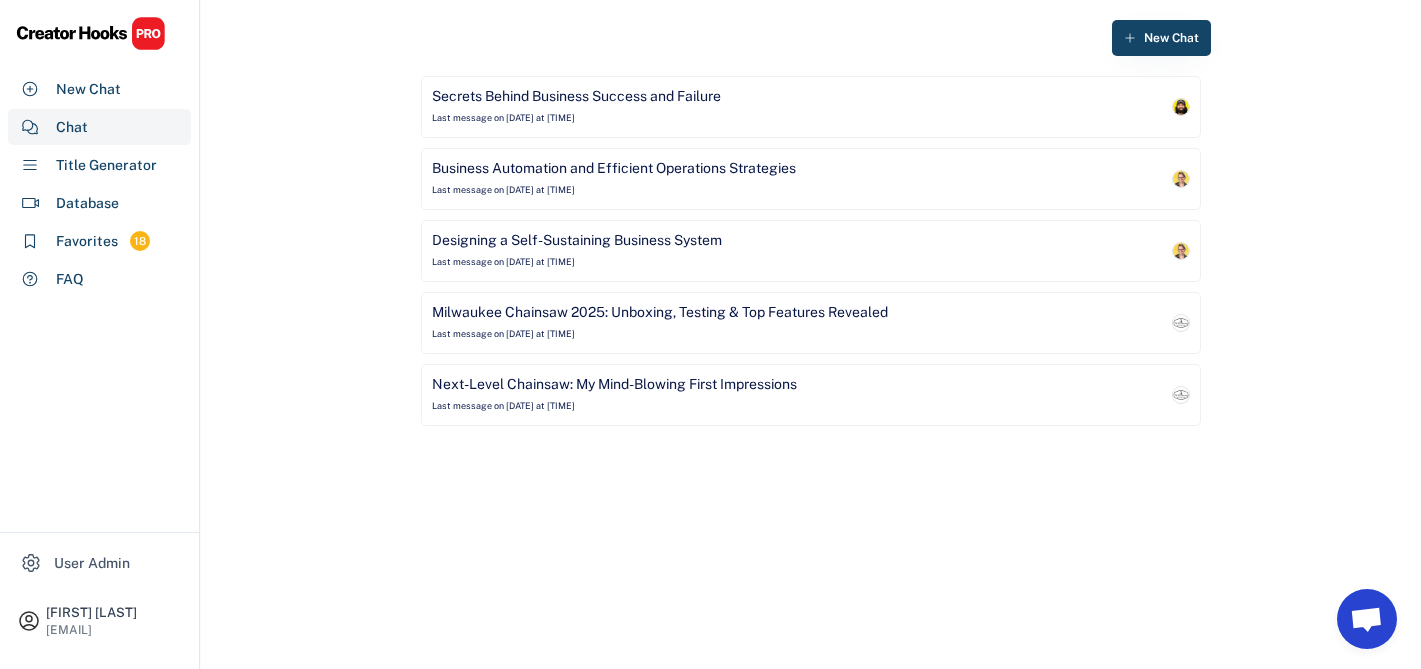 click on "Secrets Behind Business Success and Failure Last message on Aug 4, 2025 at 9:59 pm" at bounding box center [811, 107] 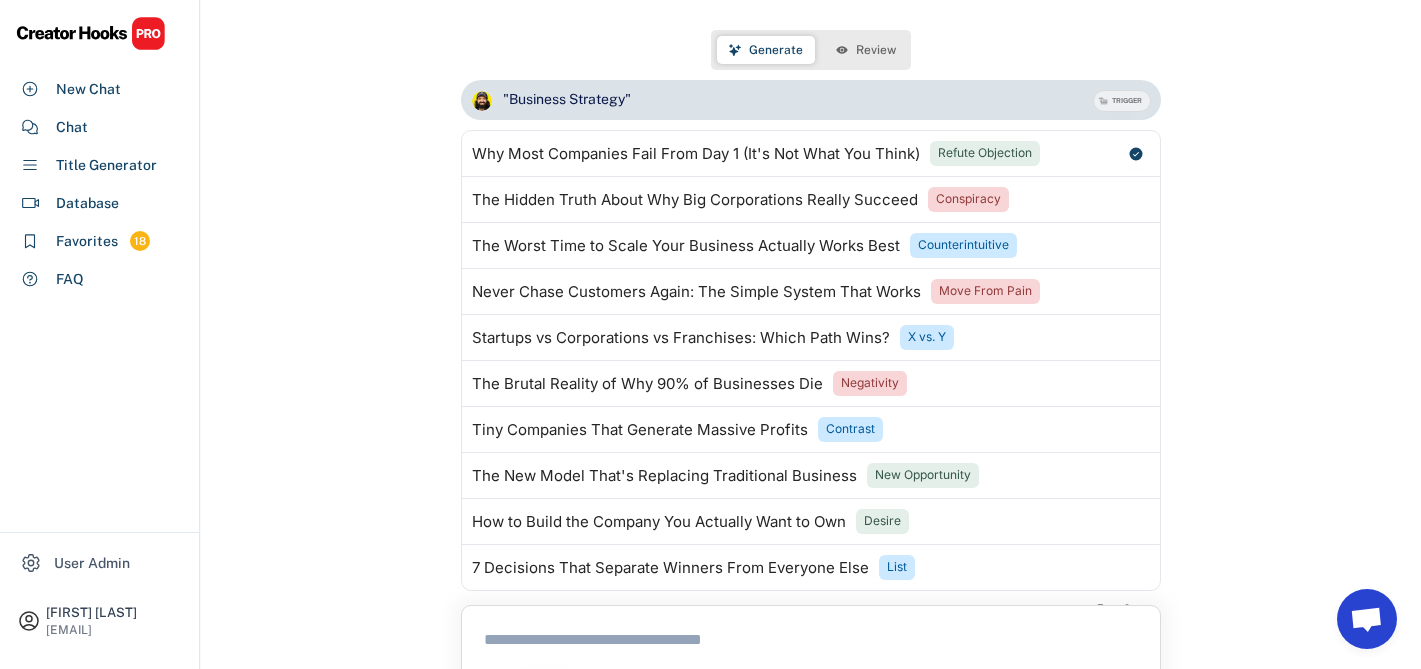 scroll, scrollTop: 5564, scrollLeft: 0, axis: vertical 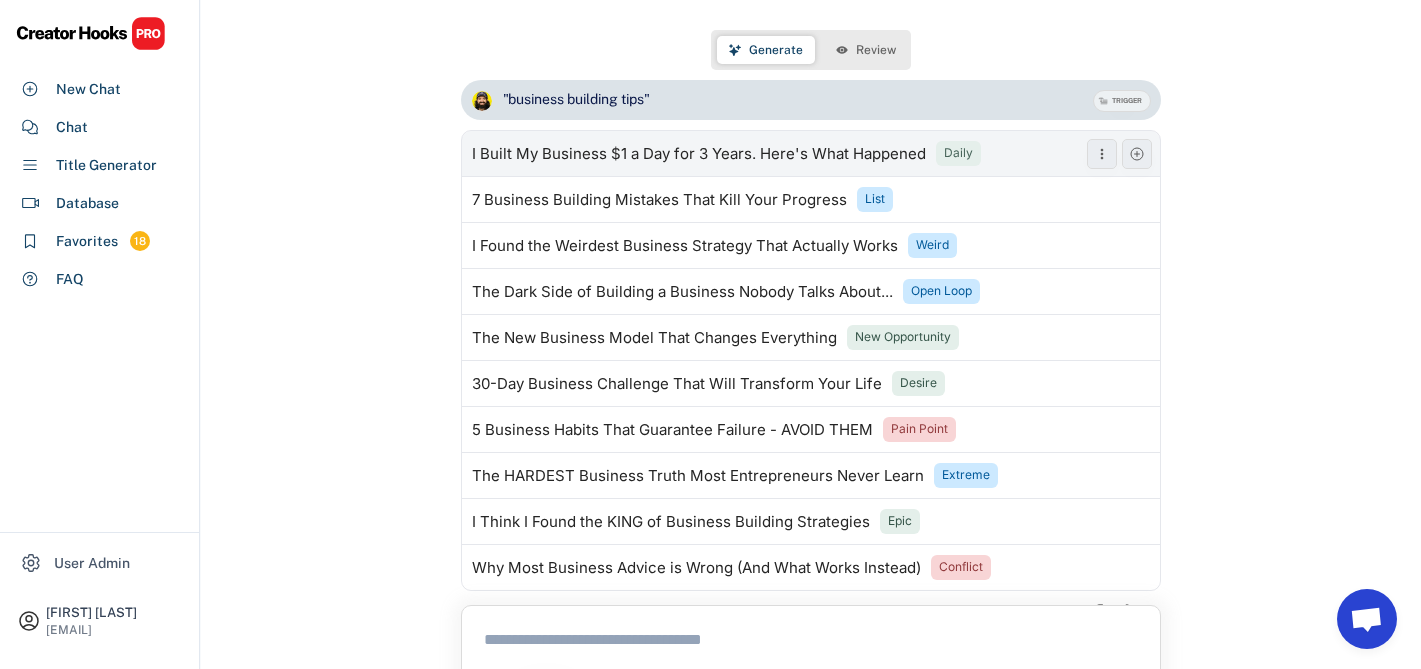 click on "Daily" at bounding box center [958, 153] 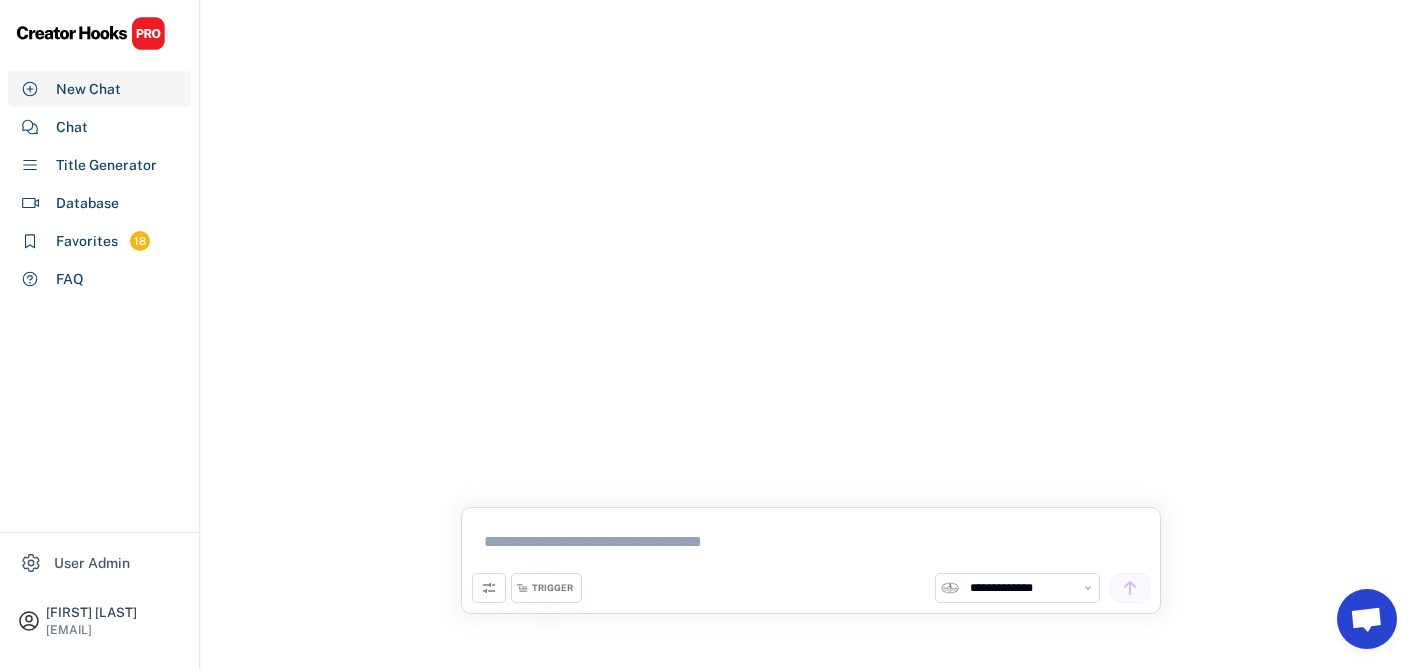 scroll, scrollTop: 0, scrollLeft: 0, axis: both 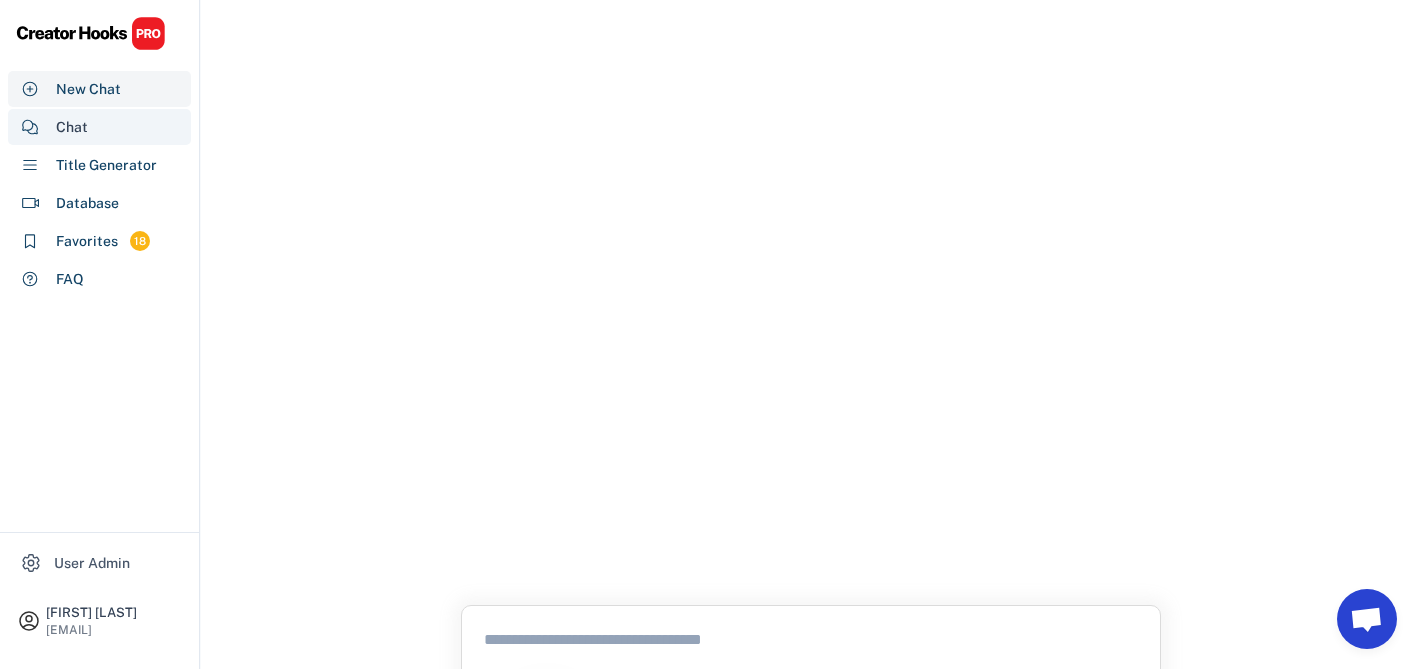 click on "Chat" at bounding box center (99, 127) 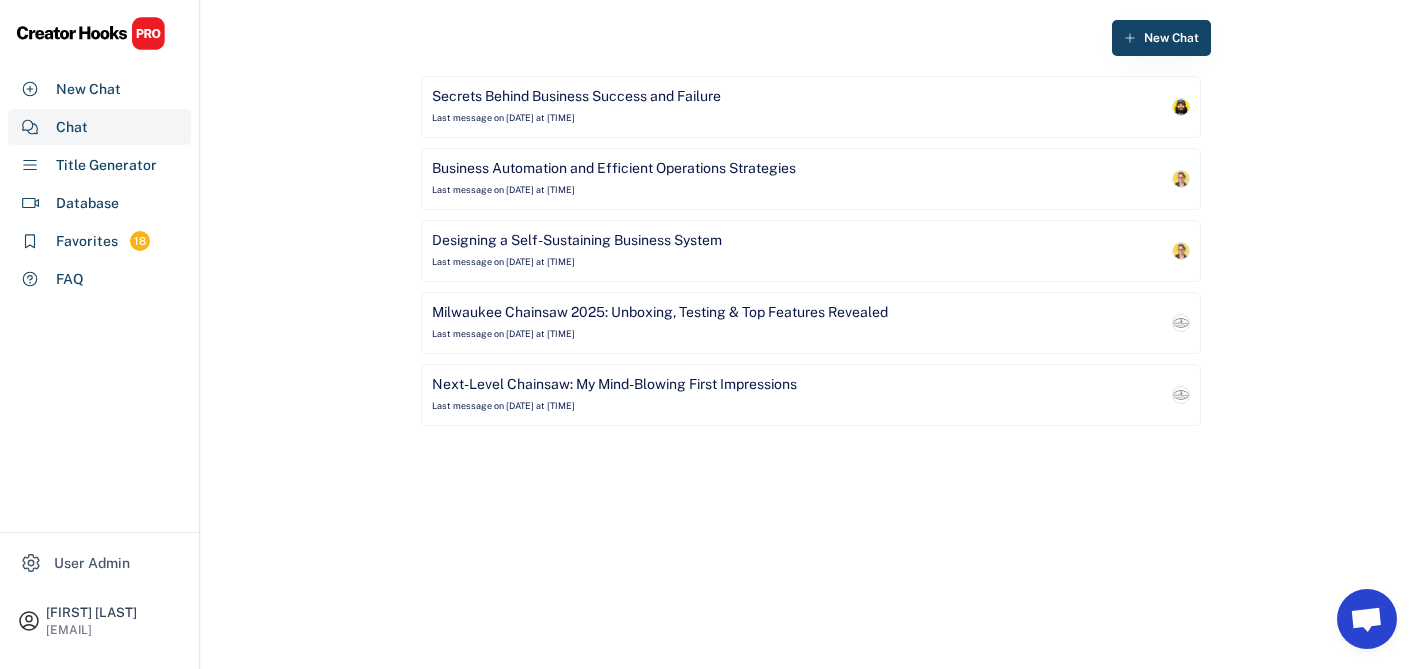 click on "Secrets Behind Business Success and Failure Last message on Aug 4, 2025 at 9:59 pm" at bounding box center (799, 107) 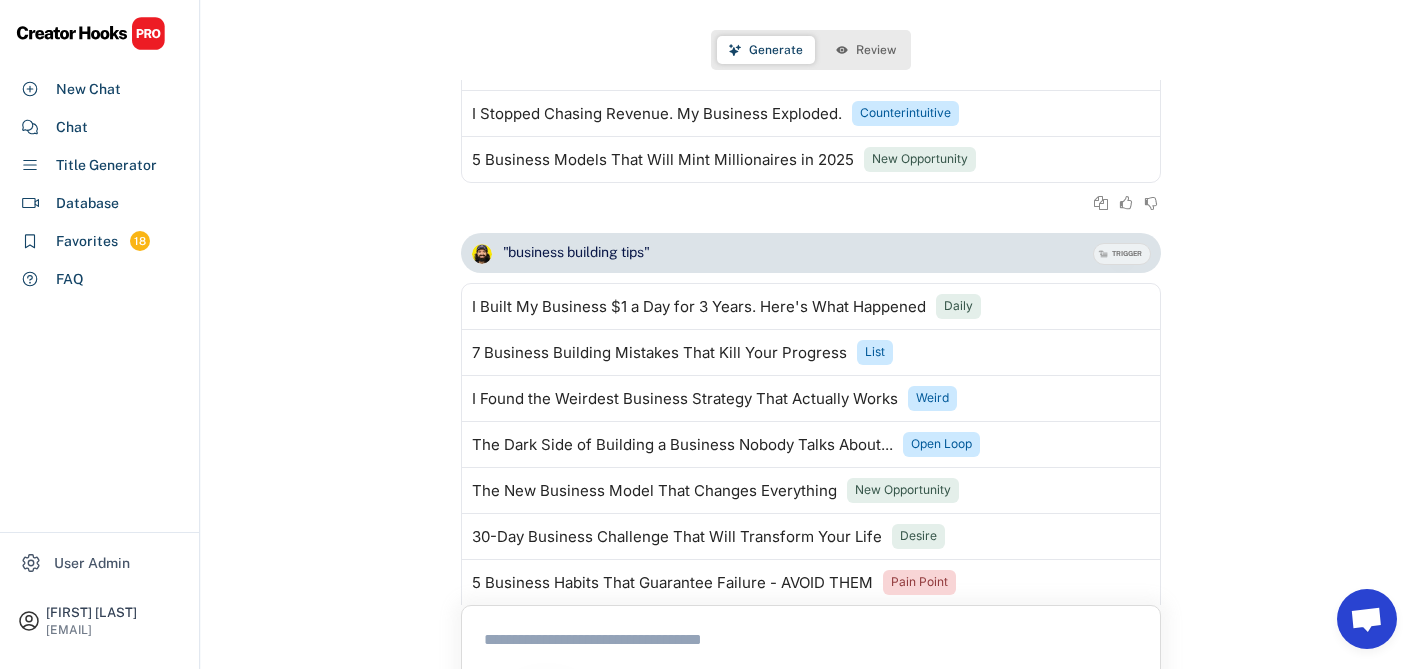 scroll, scrollTop: 5600, scrollLeft: 0, axis: vertical 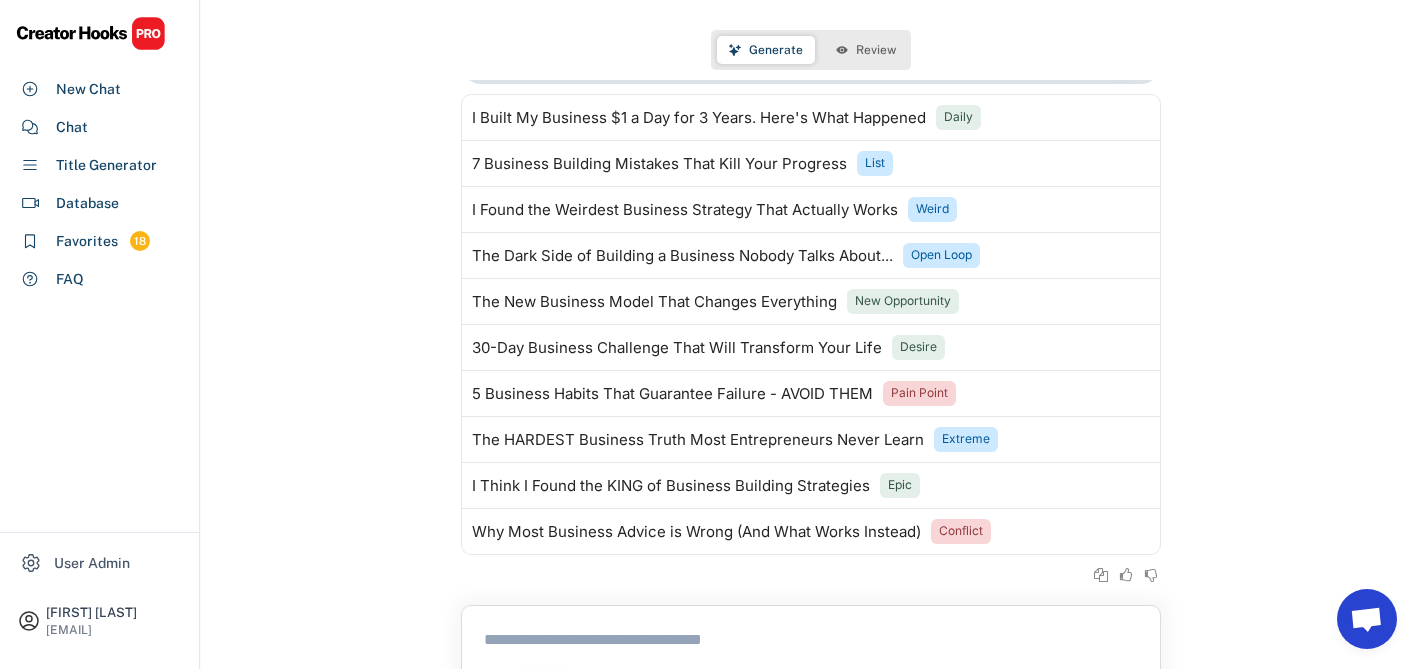 click on "Review" at bounding box center (866, 50) 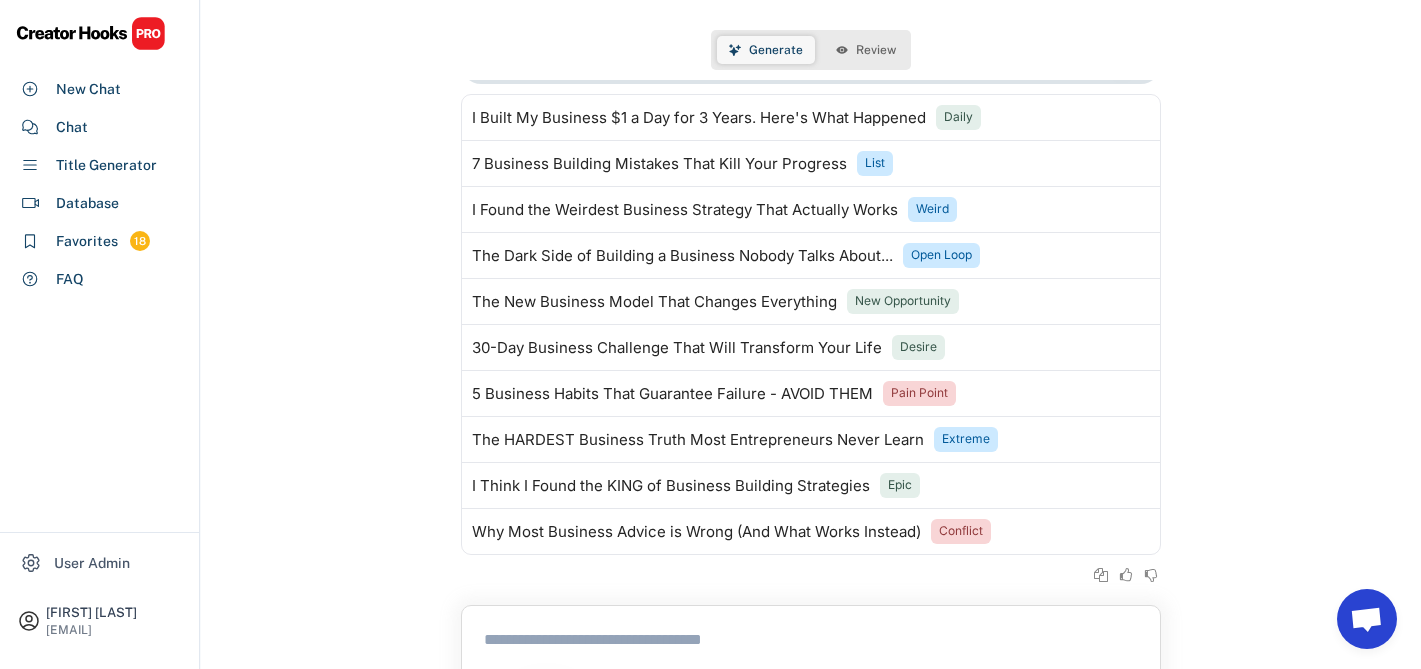 click on "Generate" at bounding box center (776, 50) 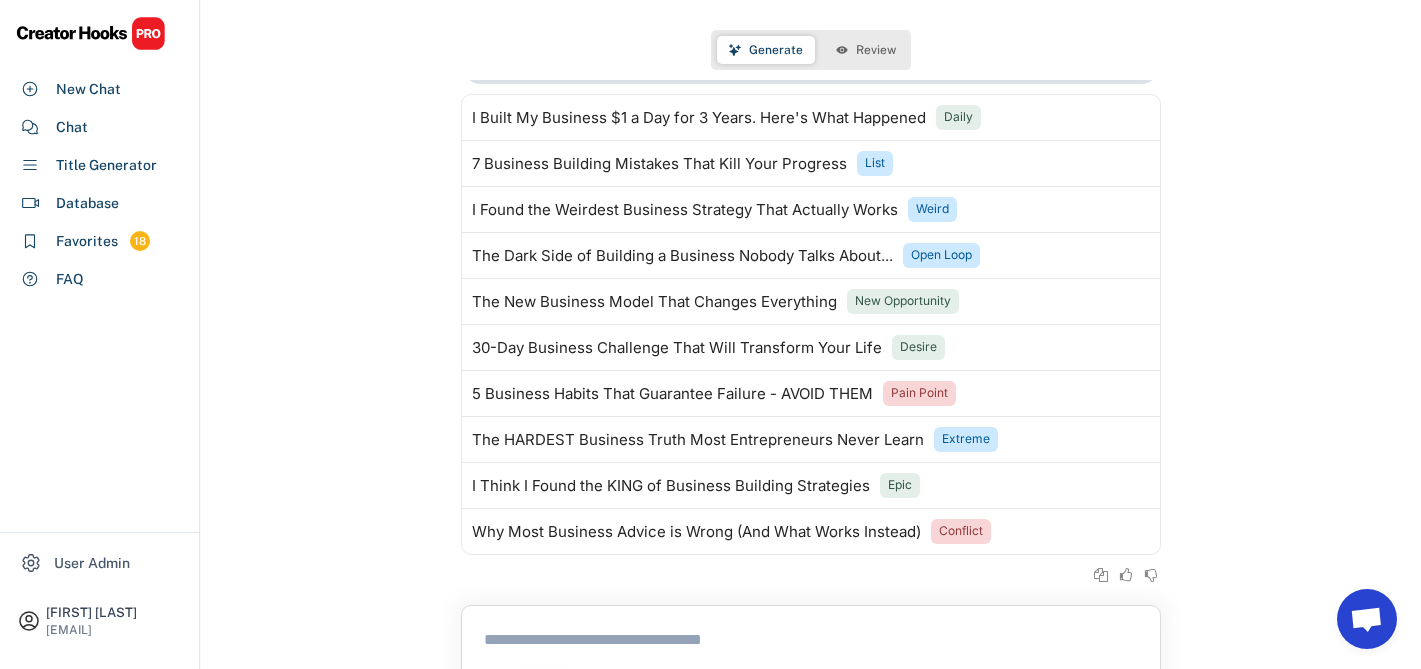 click on "Review" at bounding box center (866, 50) 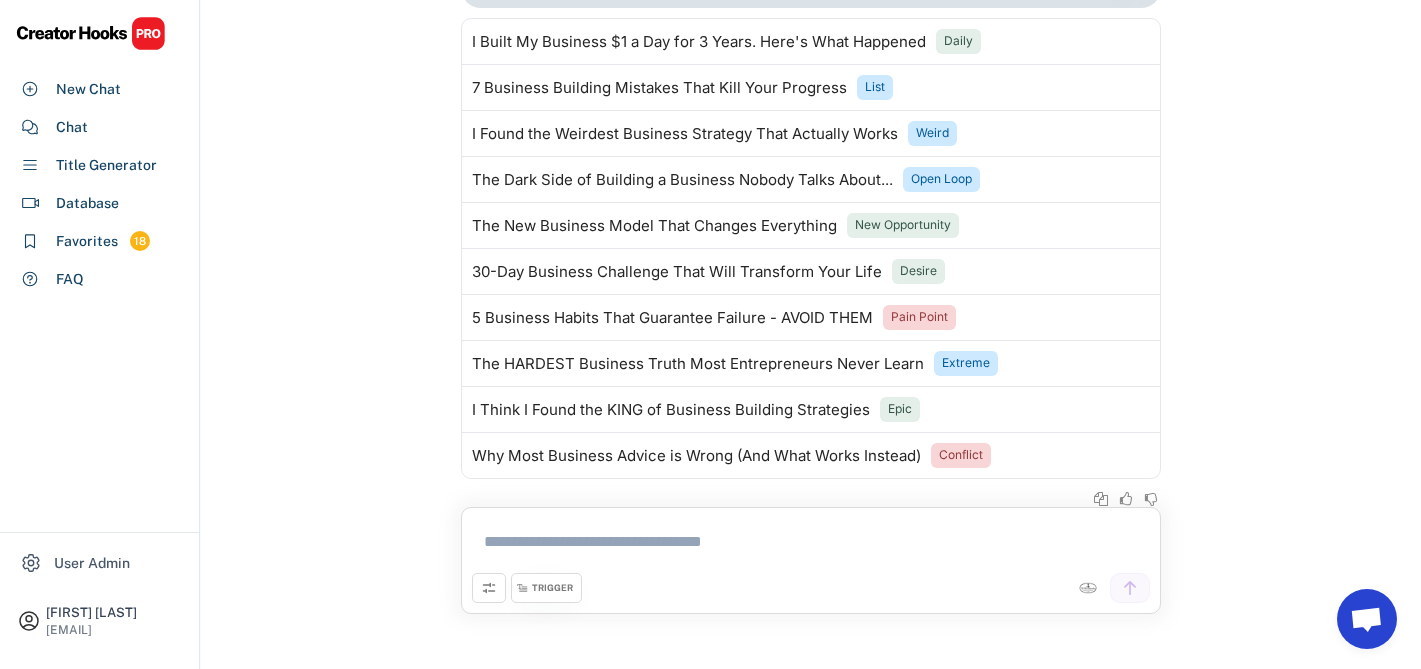scroll, scrollTop: 5600, scrollLeft: 0, axis: vertical 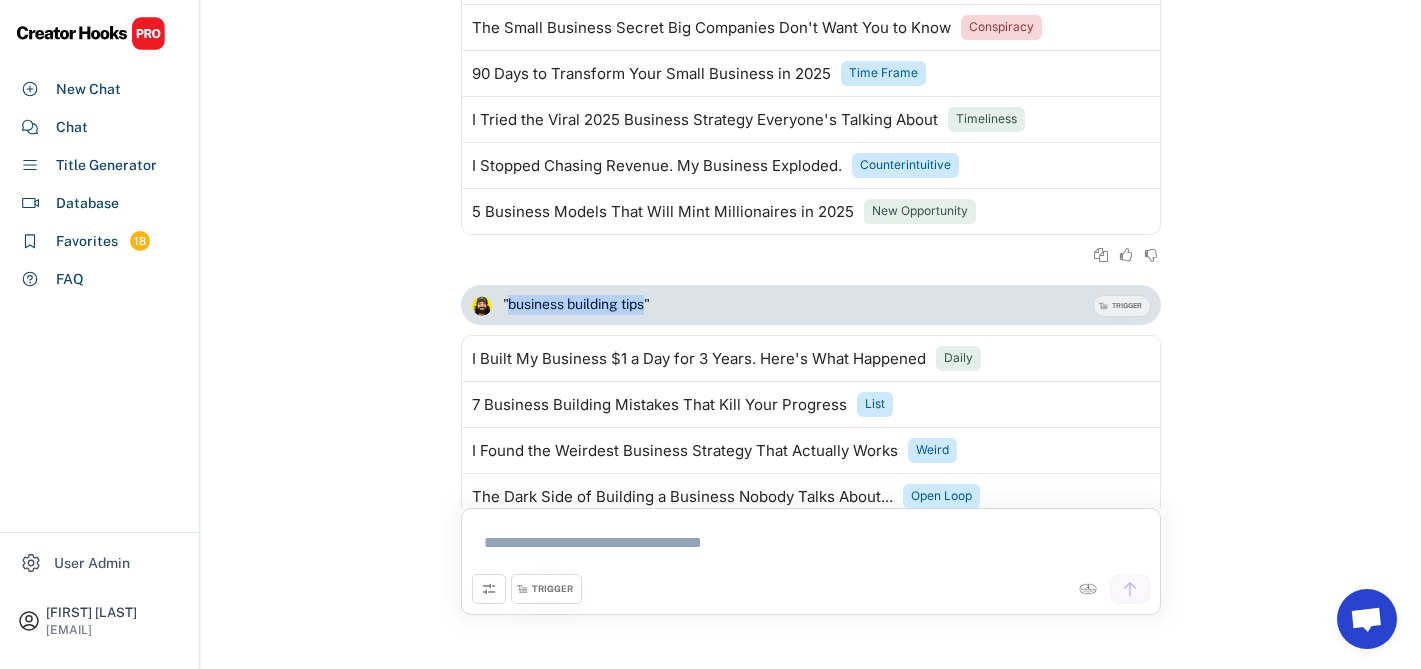drag, startPoint x: 648, startPoint y: 305, endPoint x: 510, endPoint y: 305, distance: 138 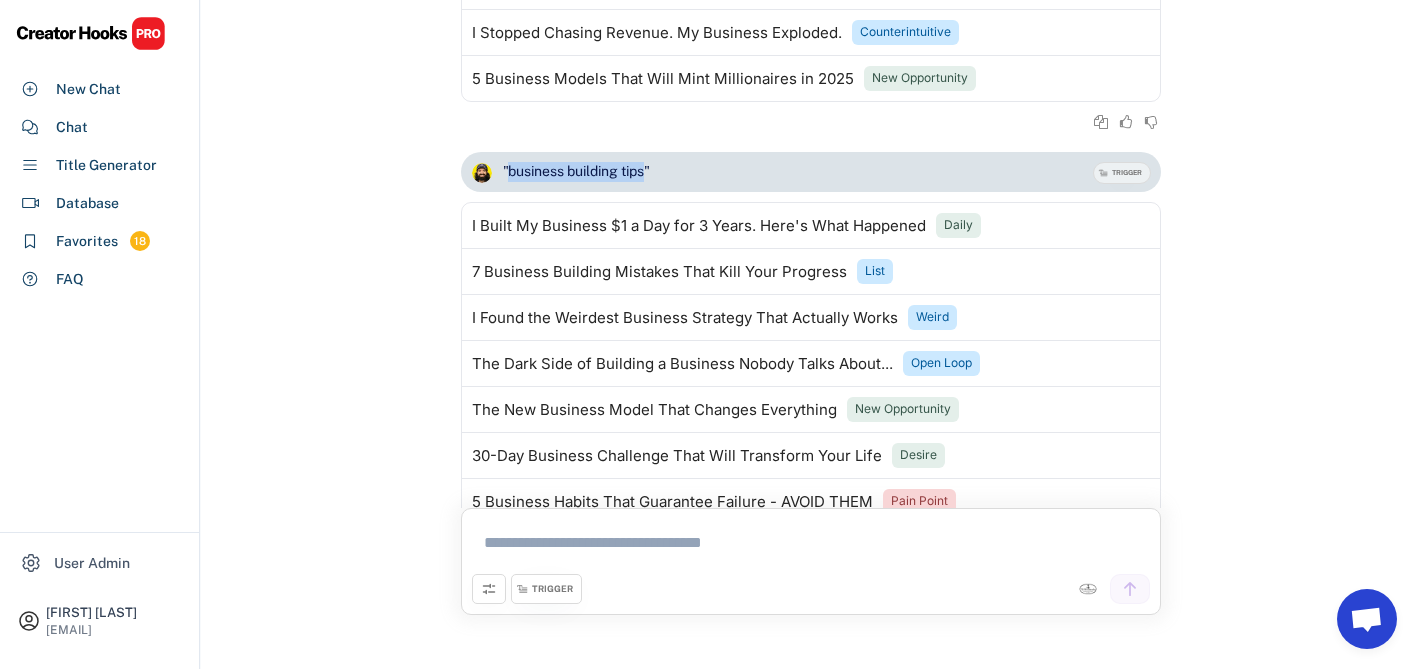 scroll, scrollTop: 5600, scrollLeft: 0, axis: vertical 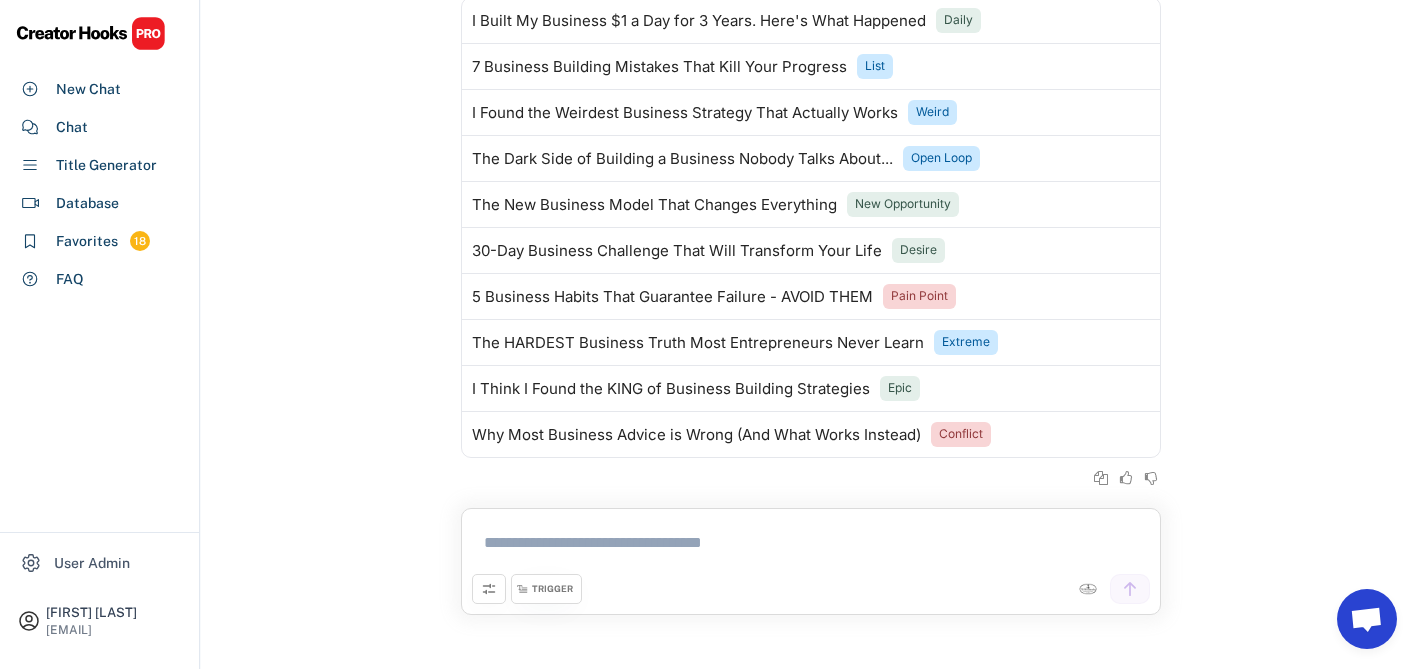 click at bounding box center [811, 546] 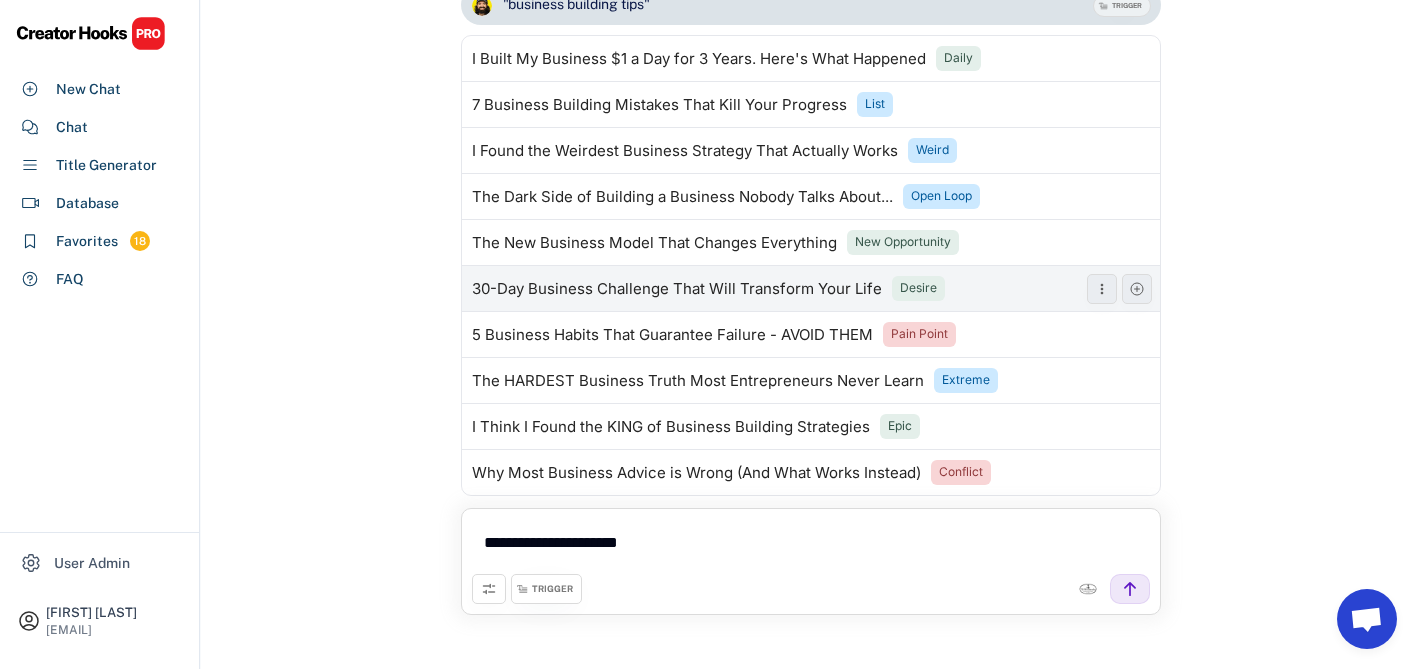 scroll, scrollTop: 5600, scrollLeft: 0, axis: vertical 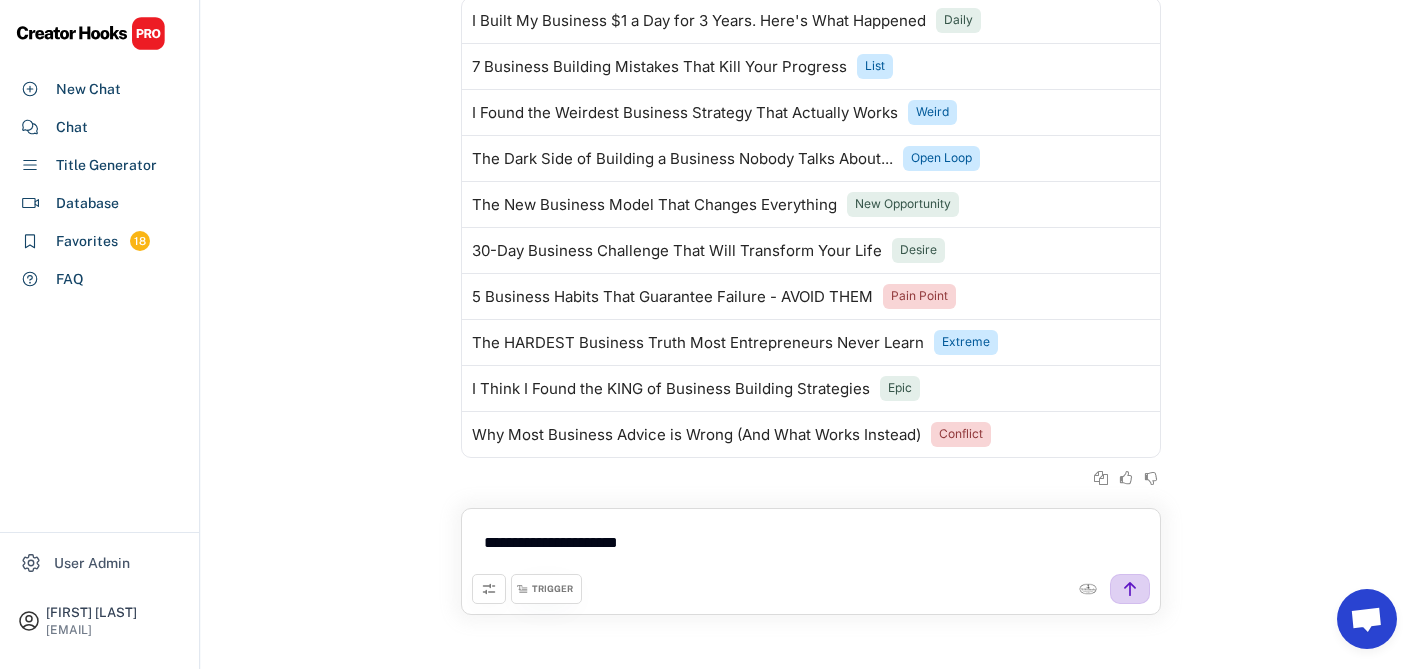 click at bounding box center (1130, 589) 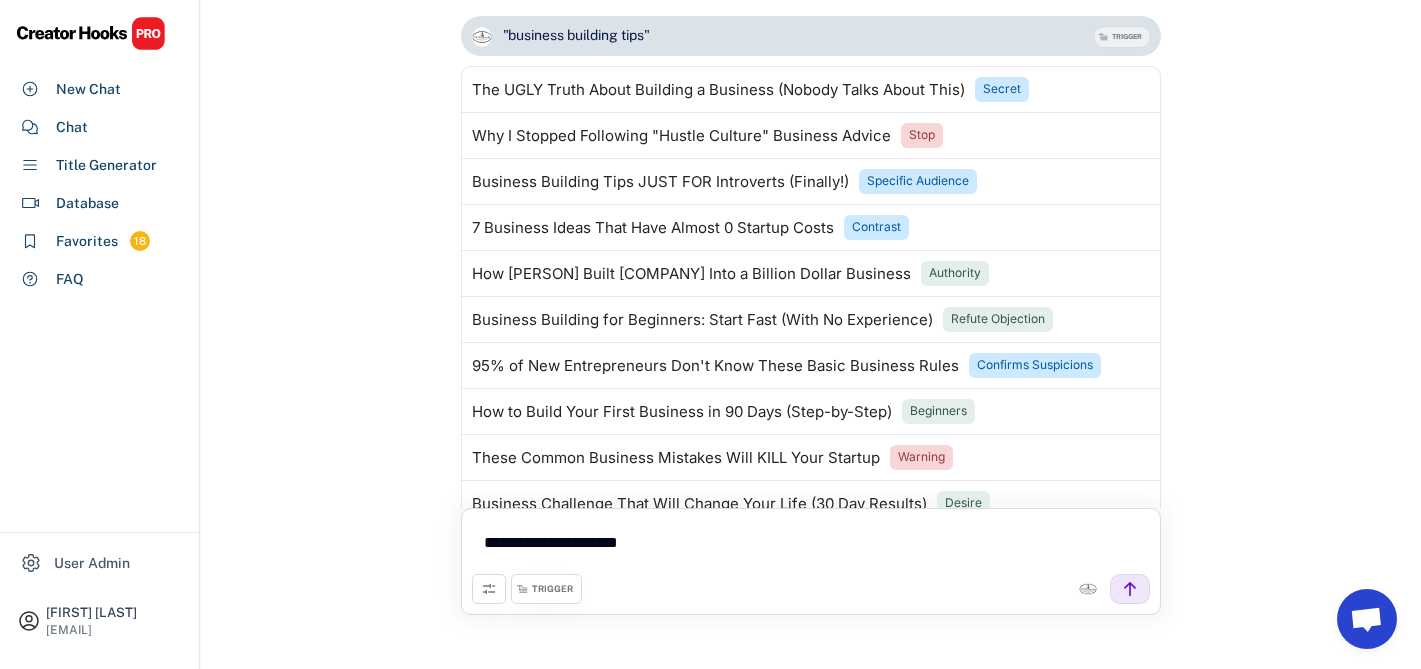 scroll, scrollTop: 6125, scrollLeft: 0, axis: vertical 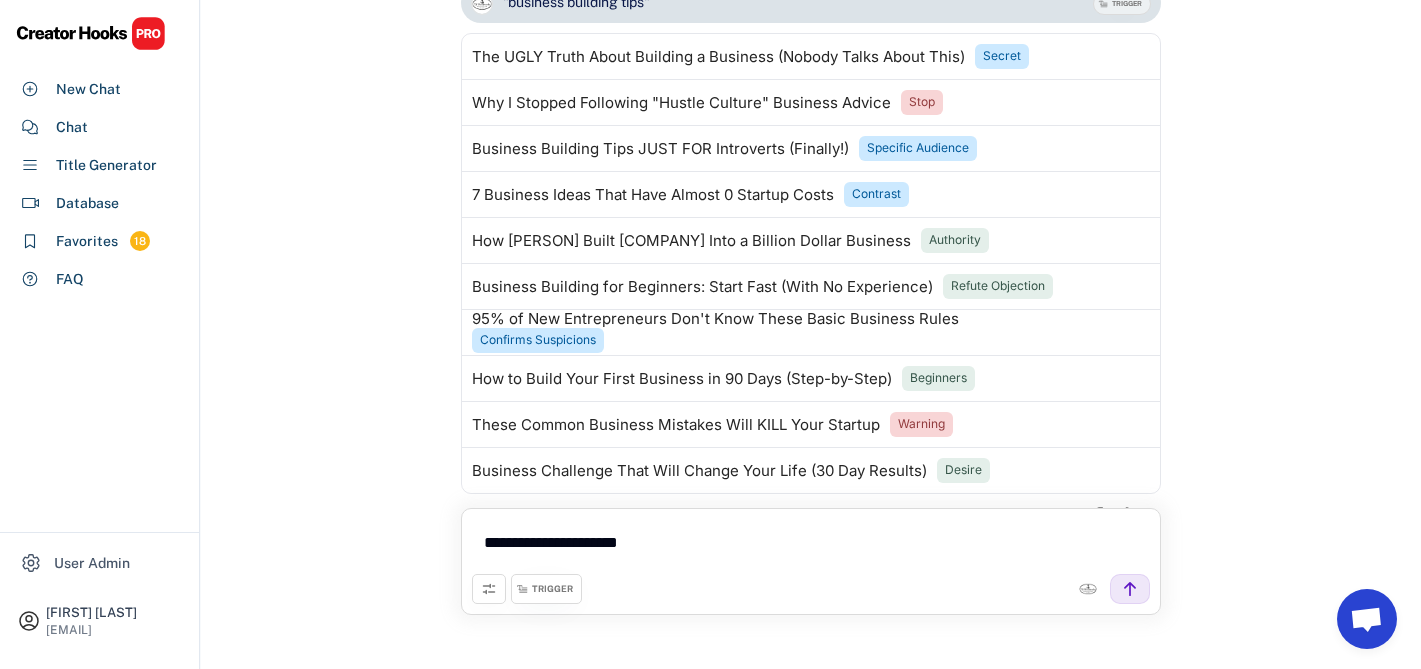 click on "**********" at bounding box center (811, 546) 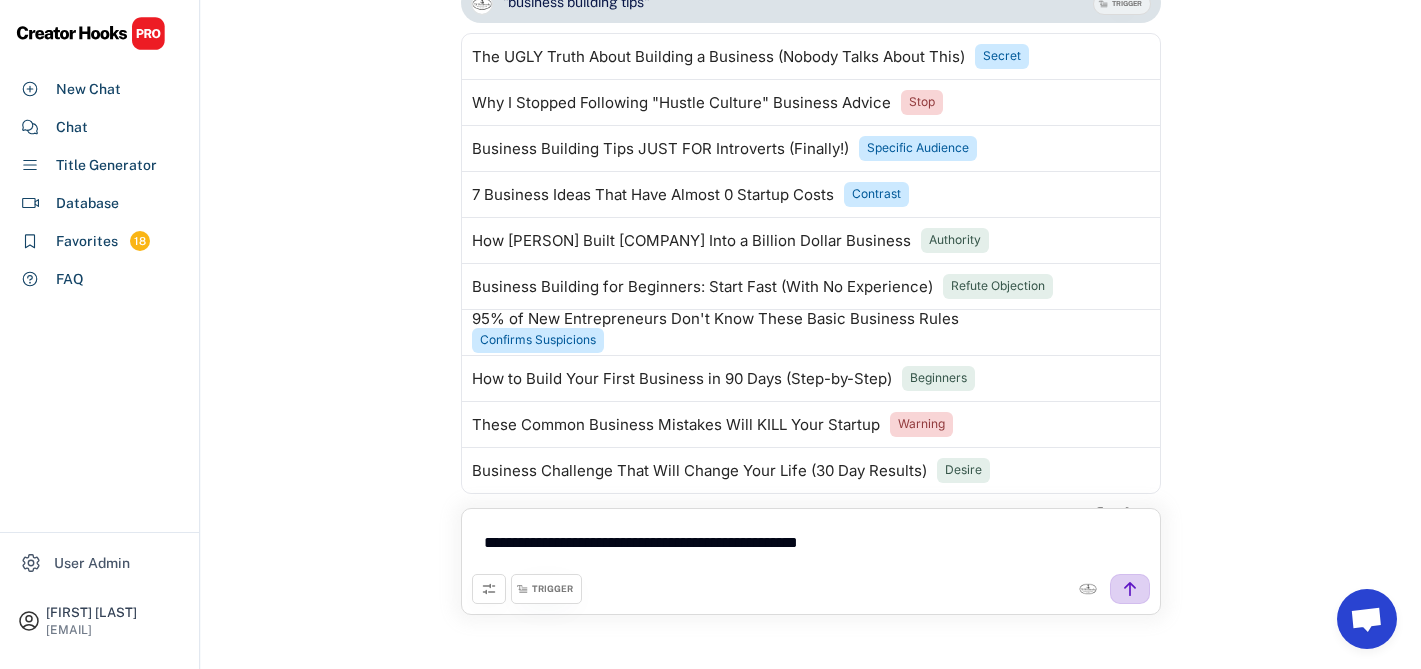 type on "**********" 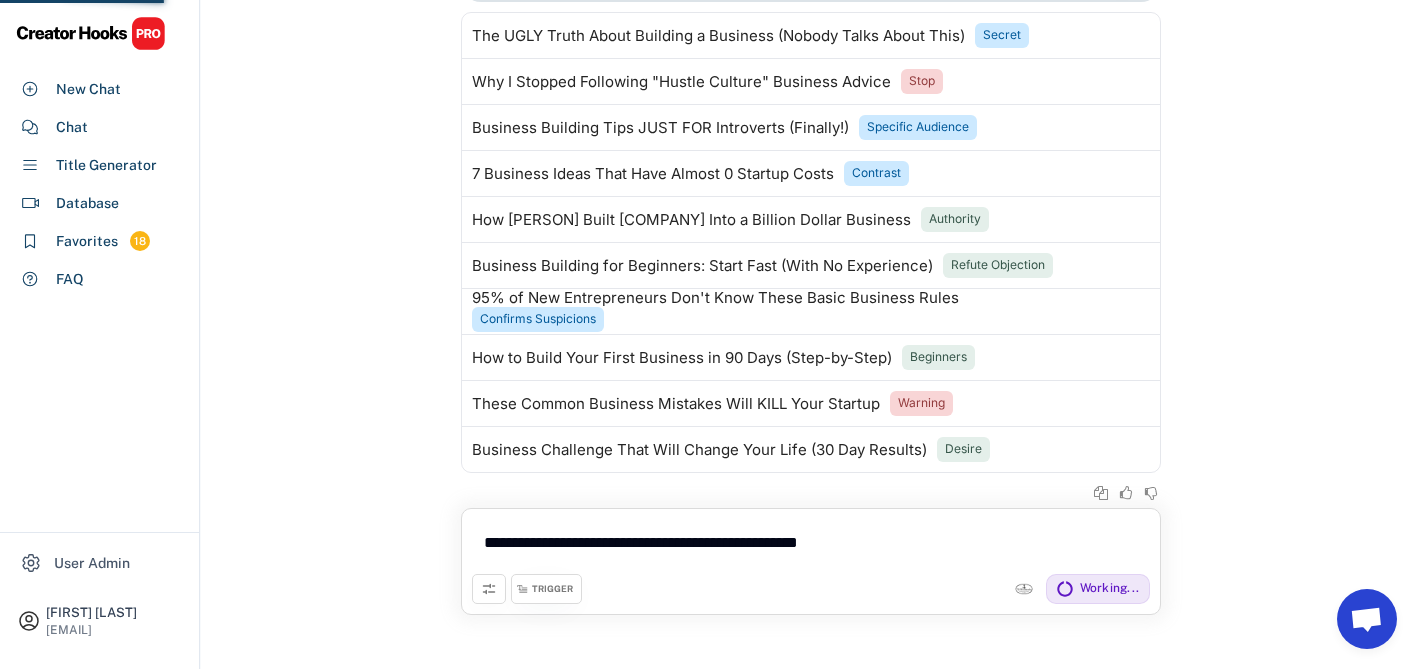 scroll, scrollTop: 6137, scrollLeft: 0, axis: vertical 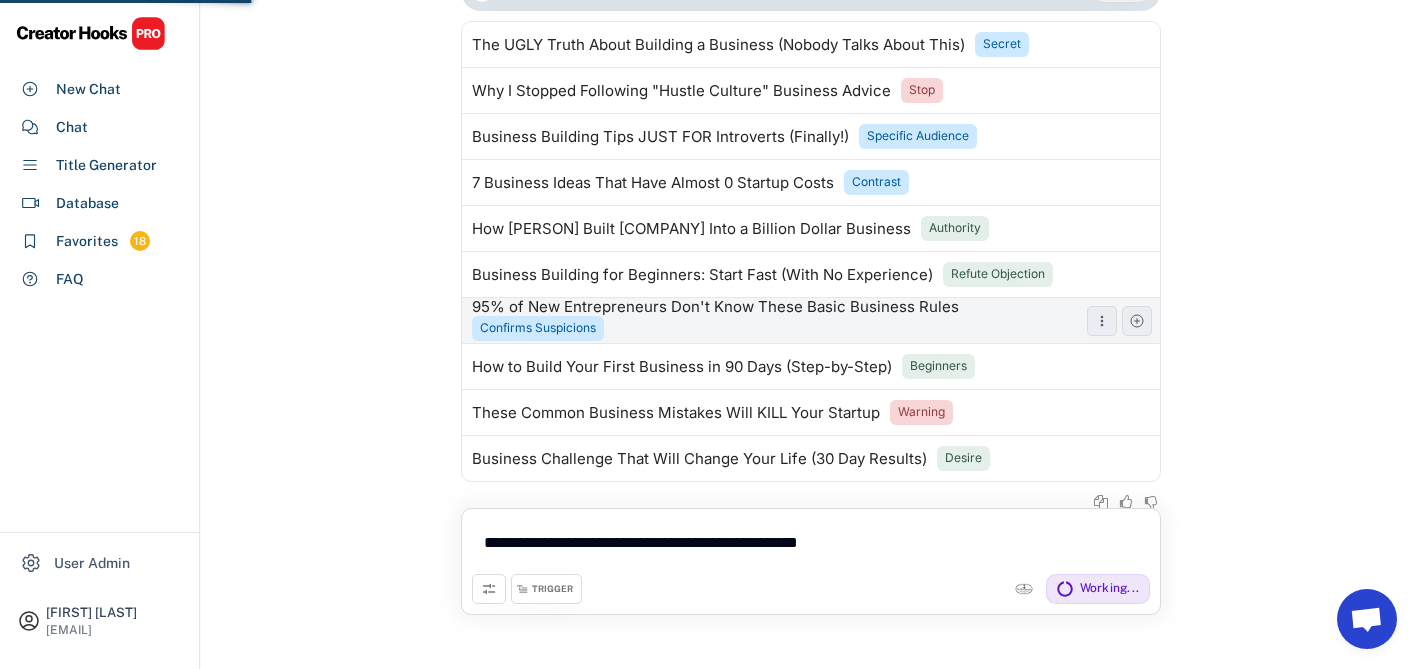 click on "95% of New Entrepreneurs Don't Know These Basic Business Rules" at bounding box center (715, 307) 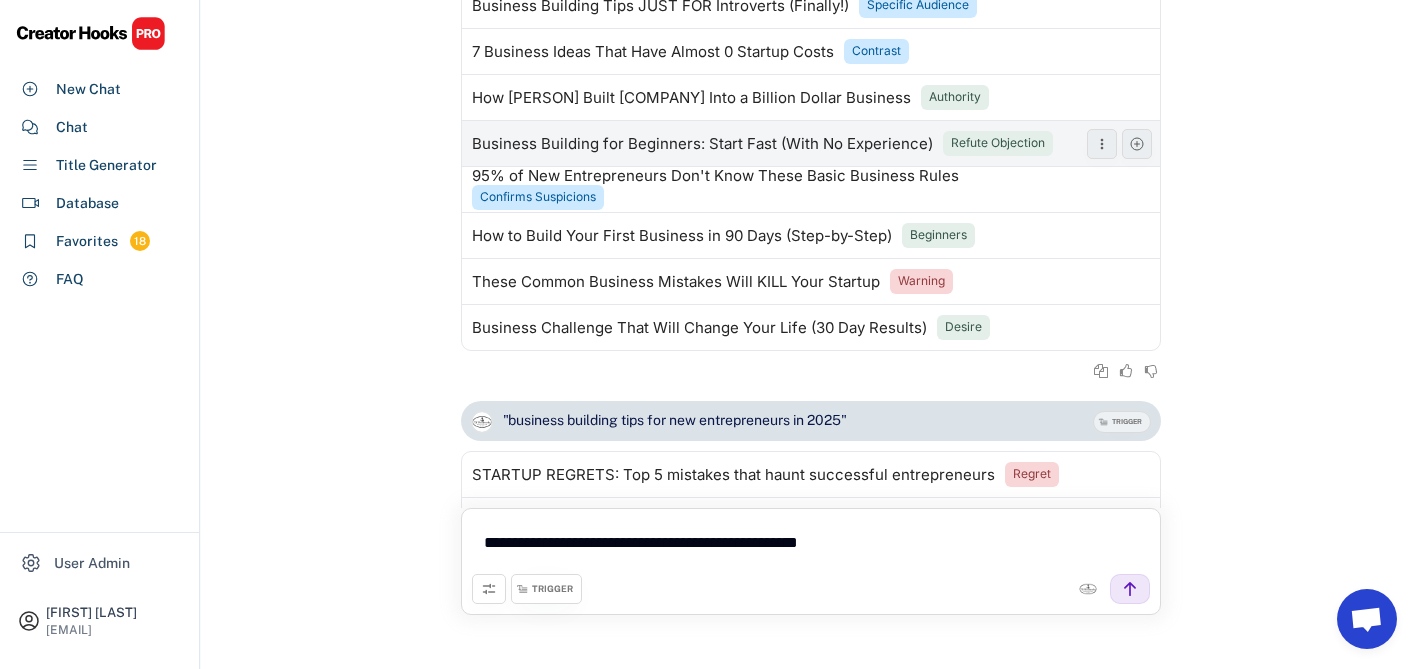 scroll, scrollTop: 6252, scrollLeft: 0, axis: vertical 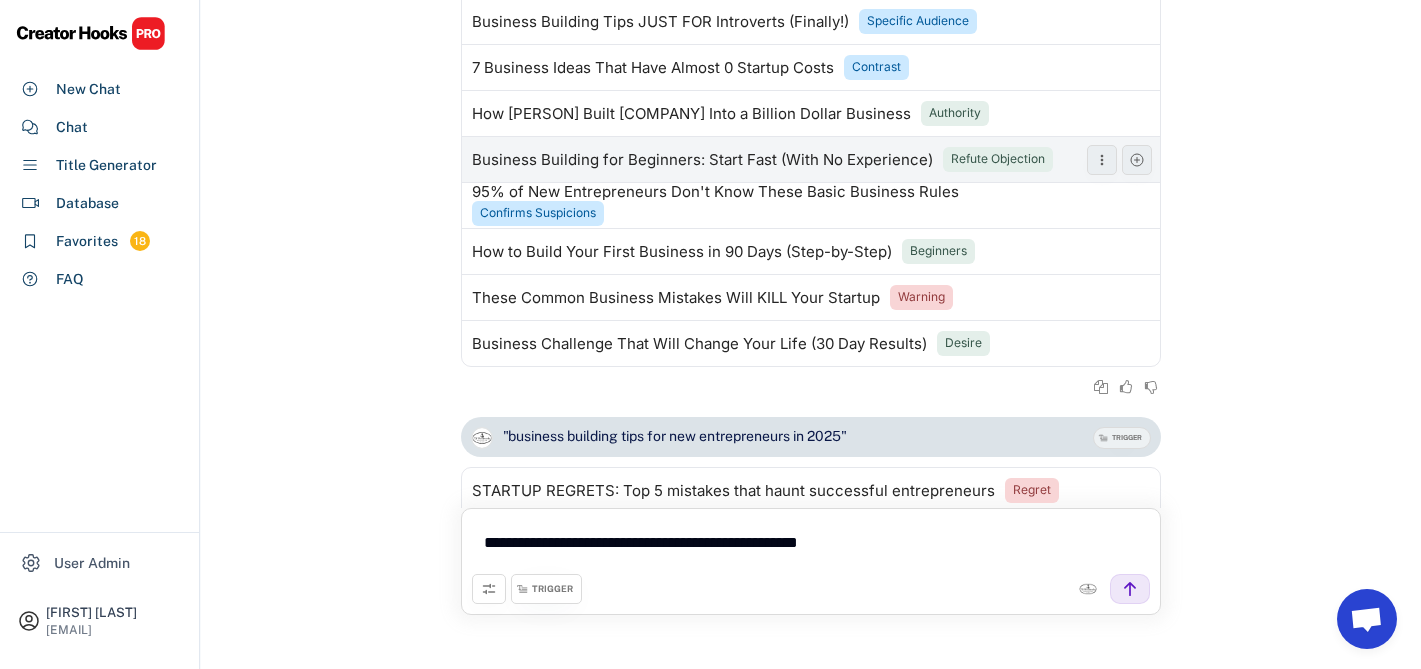 click on "Business Building for Beginners: Start Fast (With No Experience)" at bounding box center (702, 160) 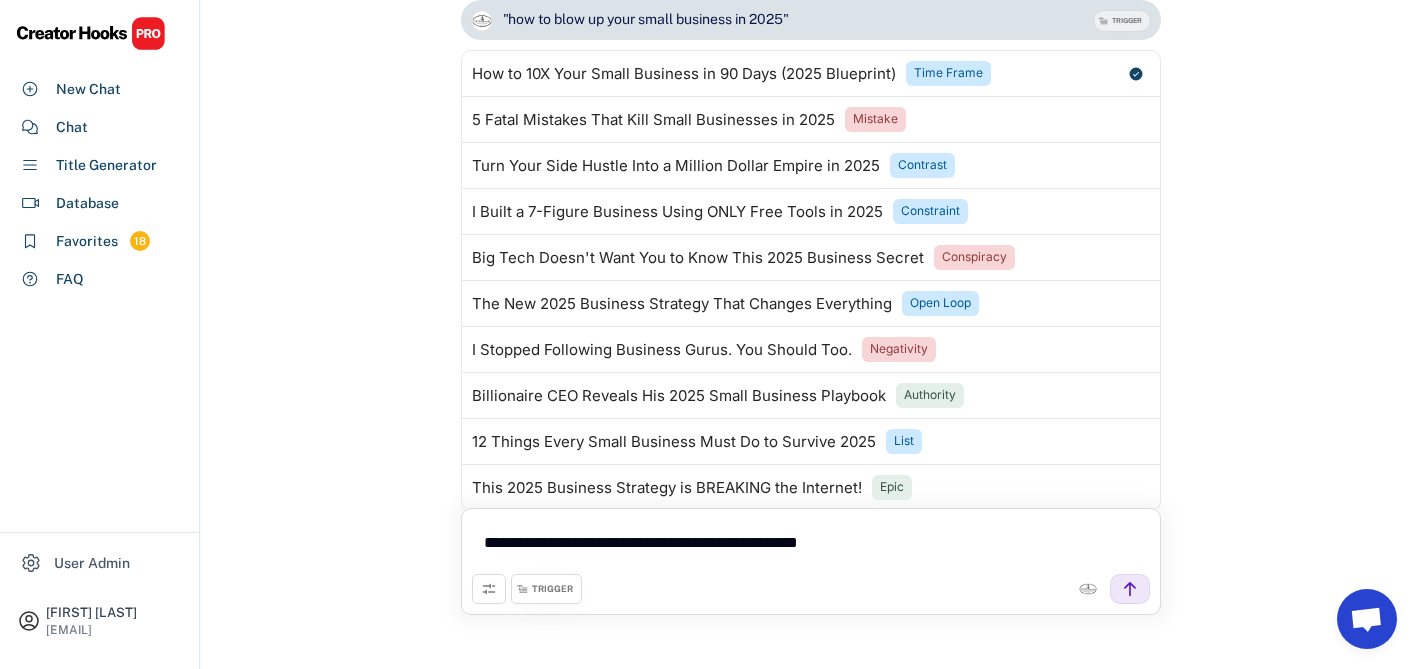 scroll, scrollTop: 4475, scrollLeft: 0, axis: vertical 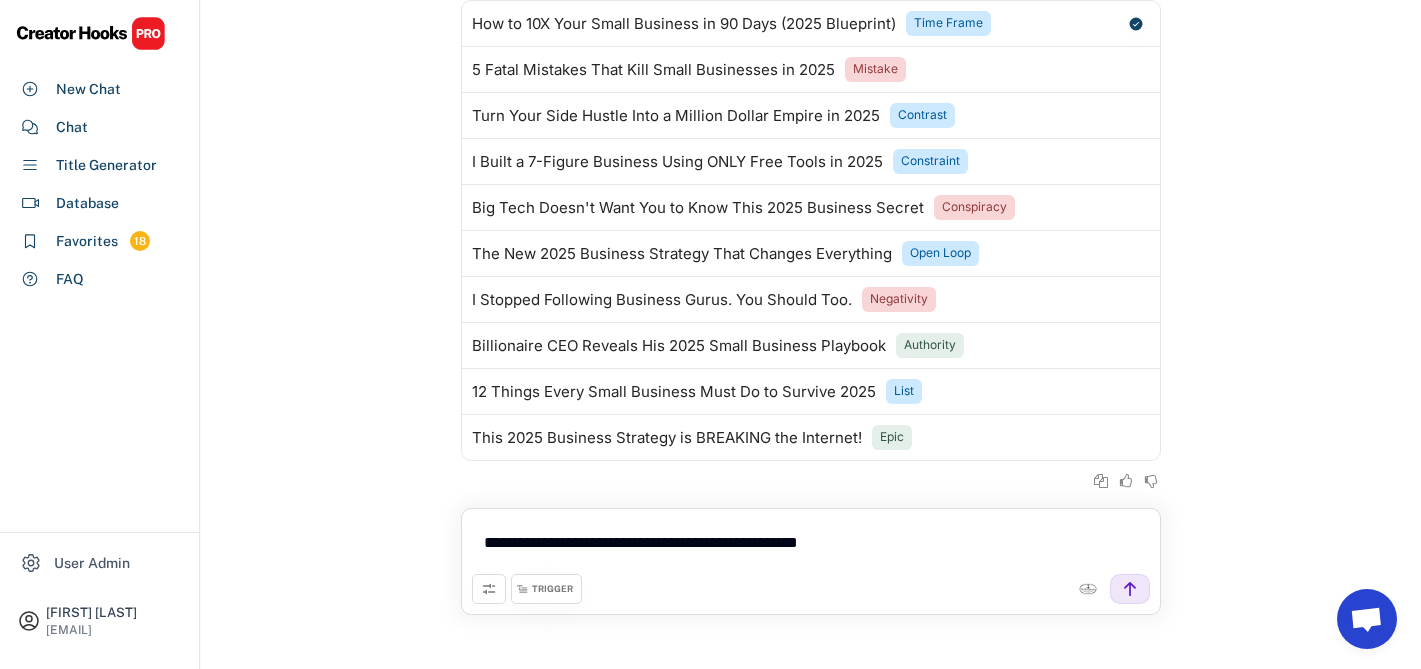 click on "**********" at bounding box center [811, 546] 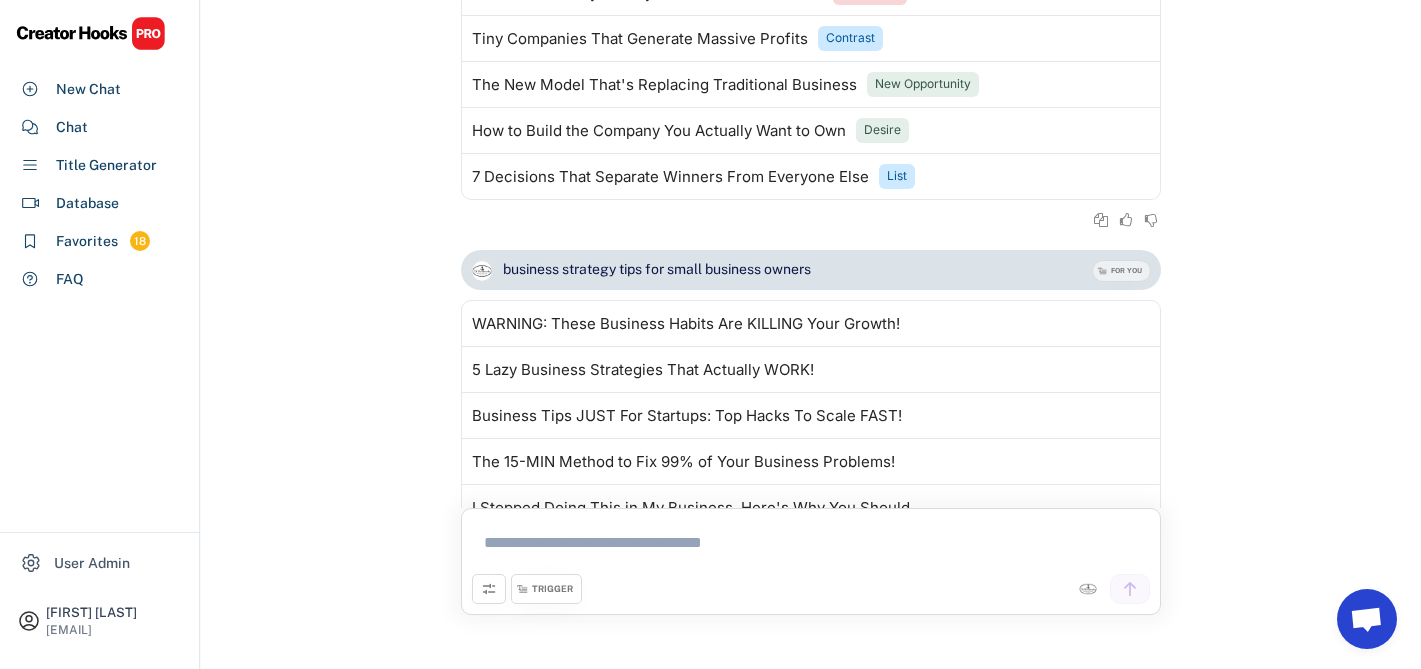 scroll, scrollTop: 0, scrollLeft: 0, axis: both 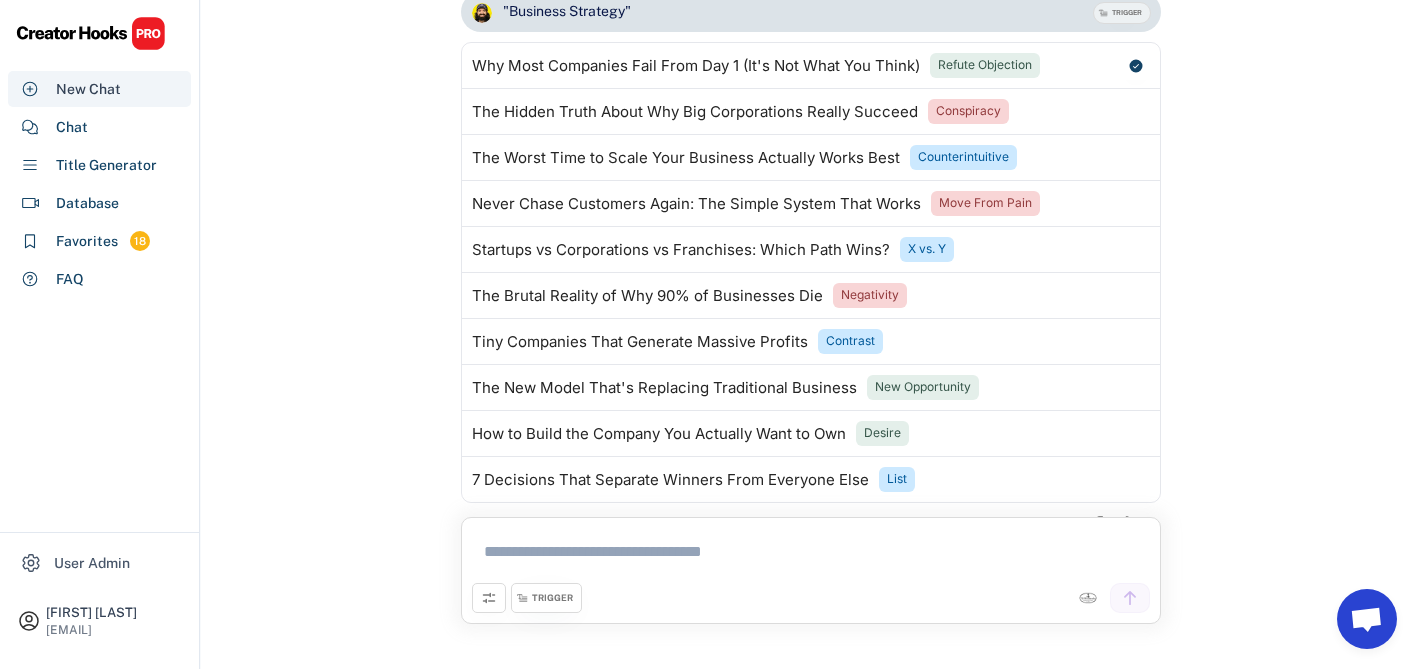 type 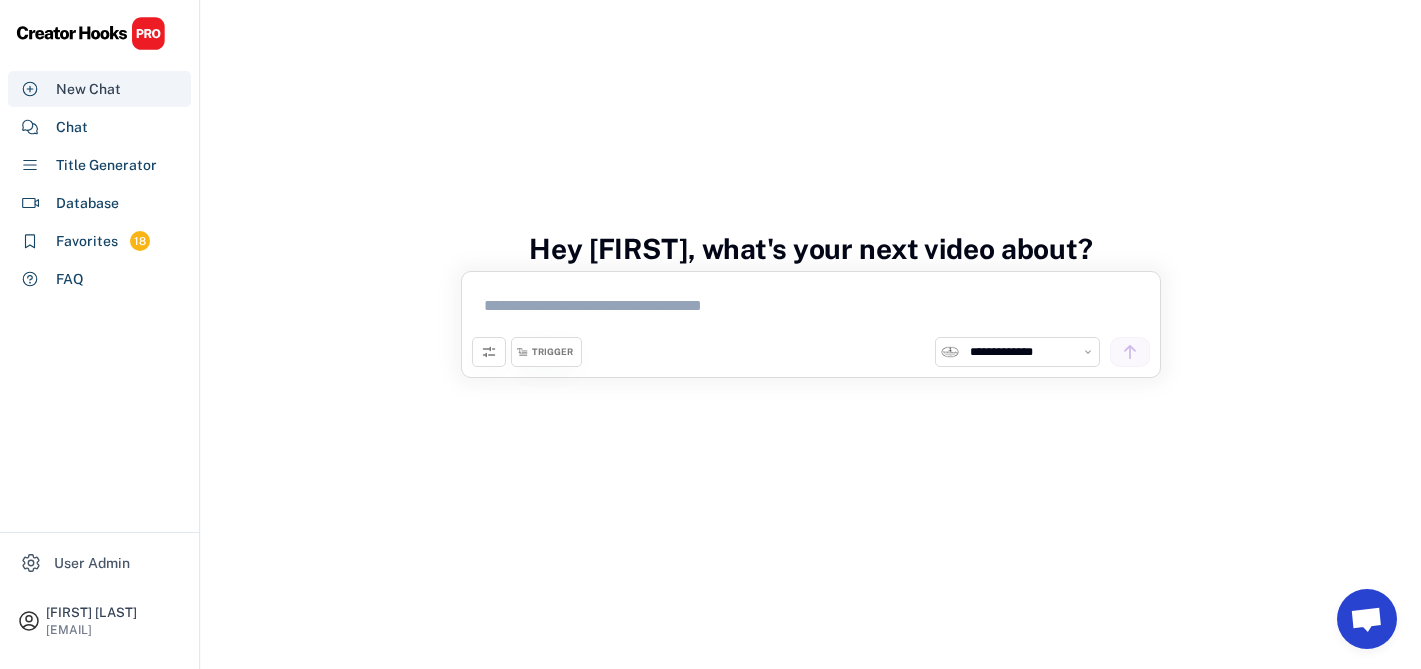 scroll, scrollTop: 64, scrollLeft: 0, axis: vertical 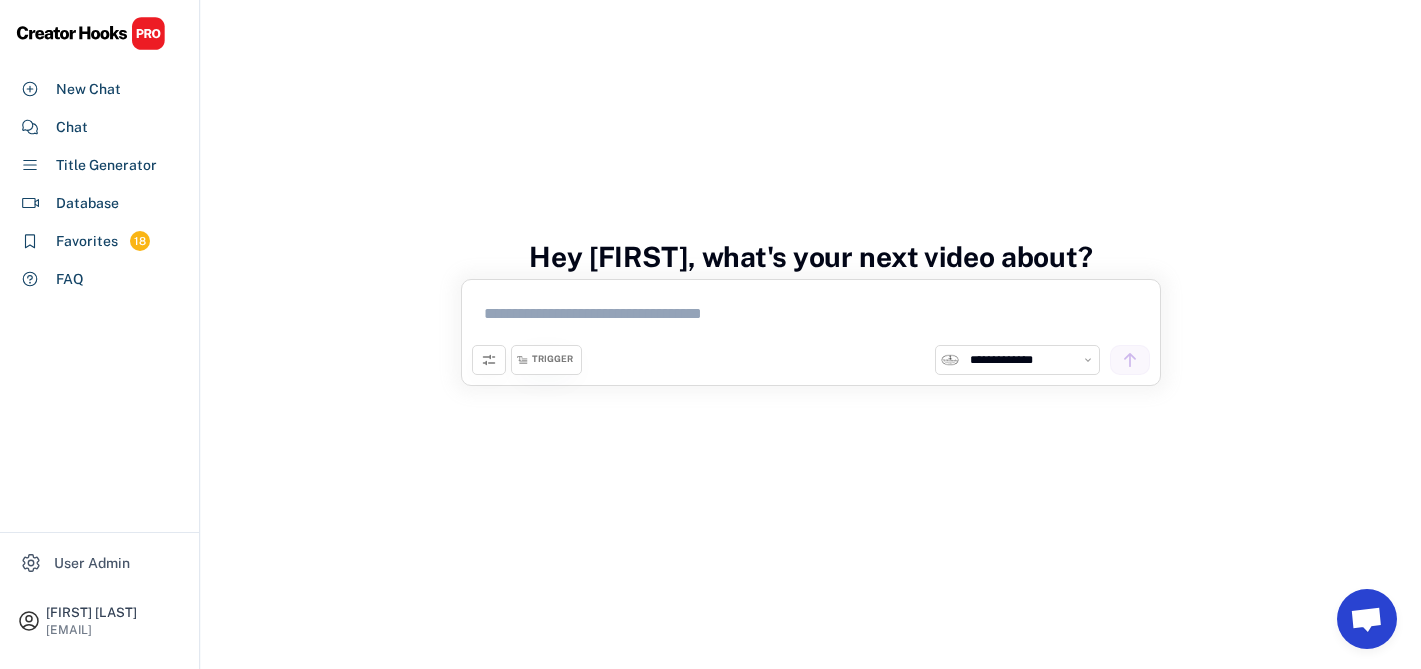 click on "**********" at bounding box center [1029, 360] 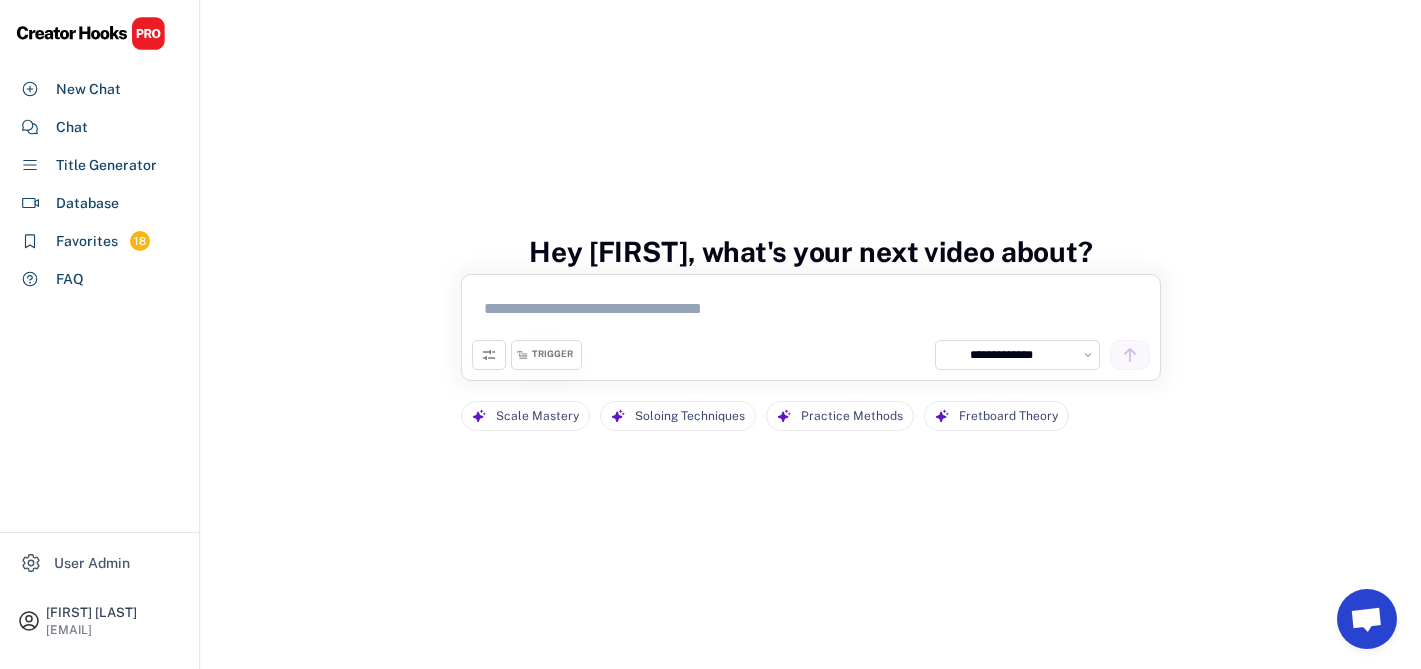 scroll, scrollTop: 59, scrollLeft: 0, axis: vertical 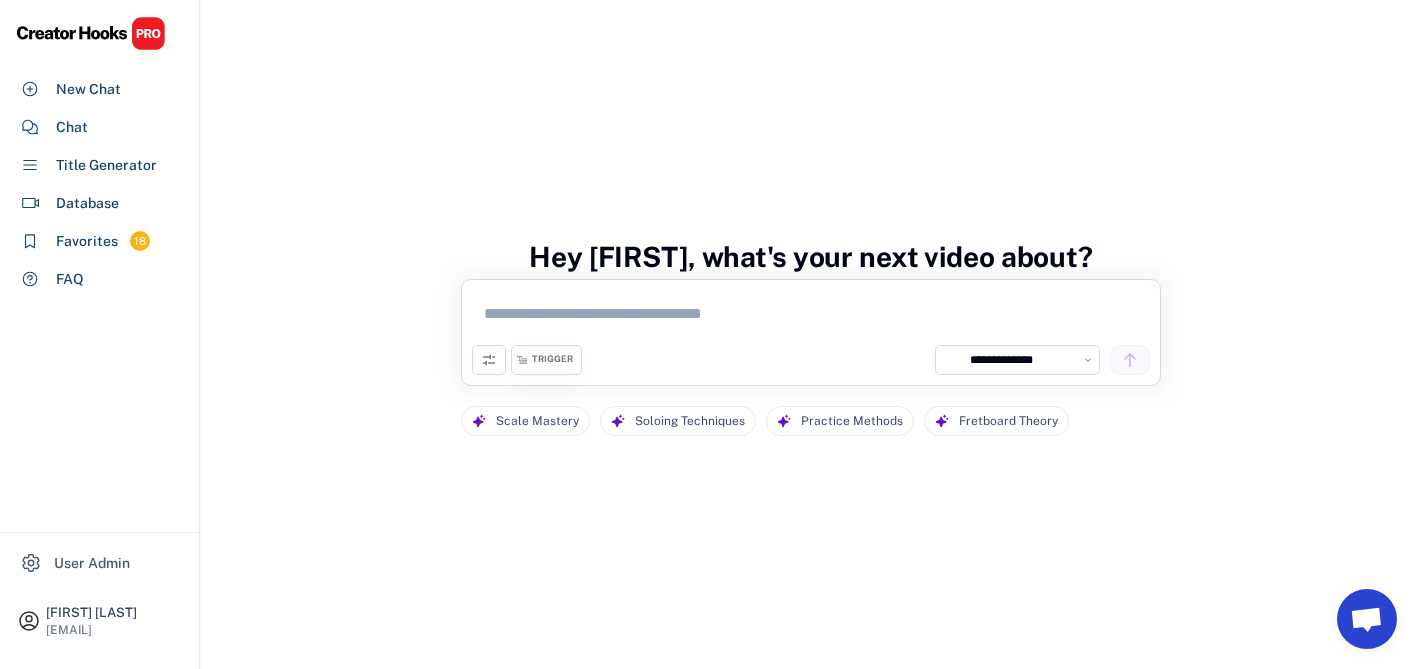 click at bounding box center (811, 317) 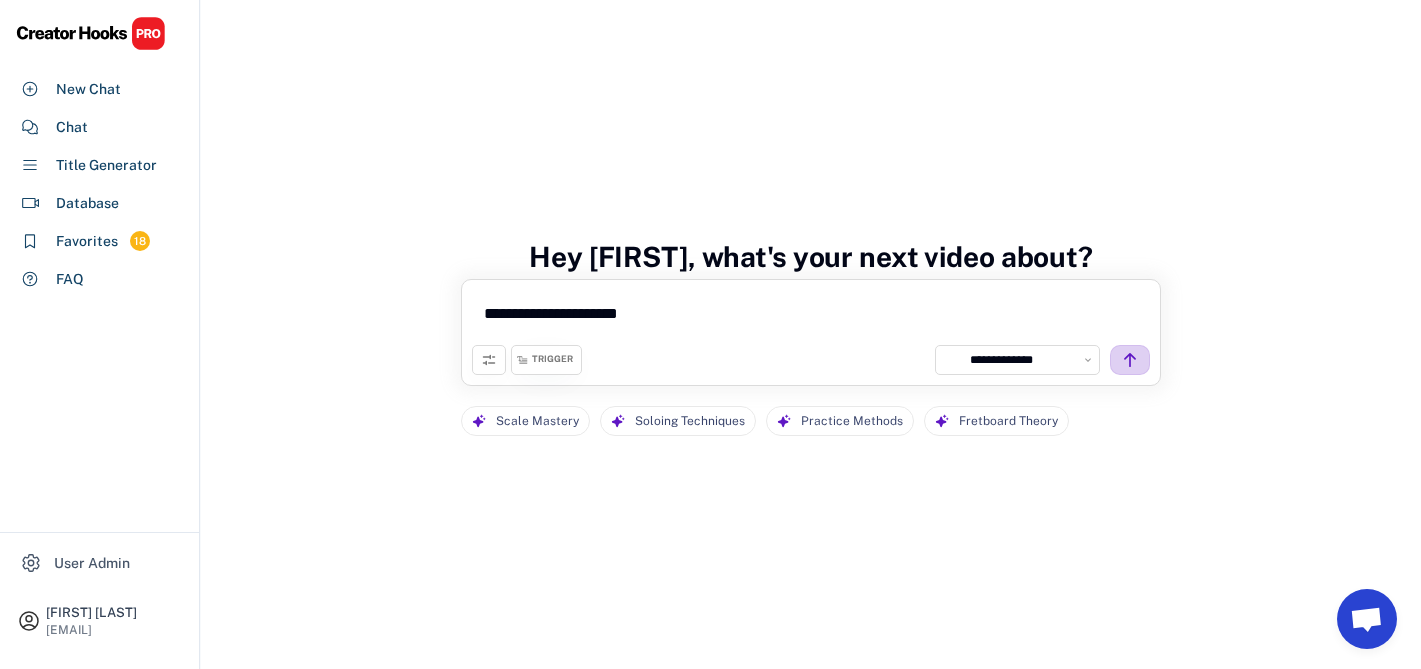 type on "**********" 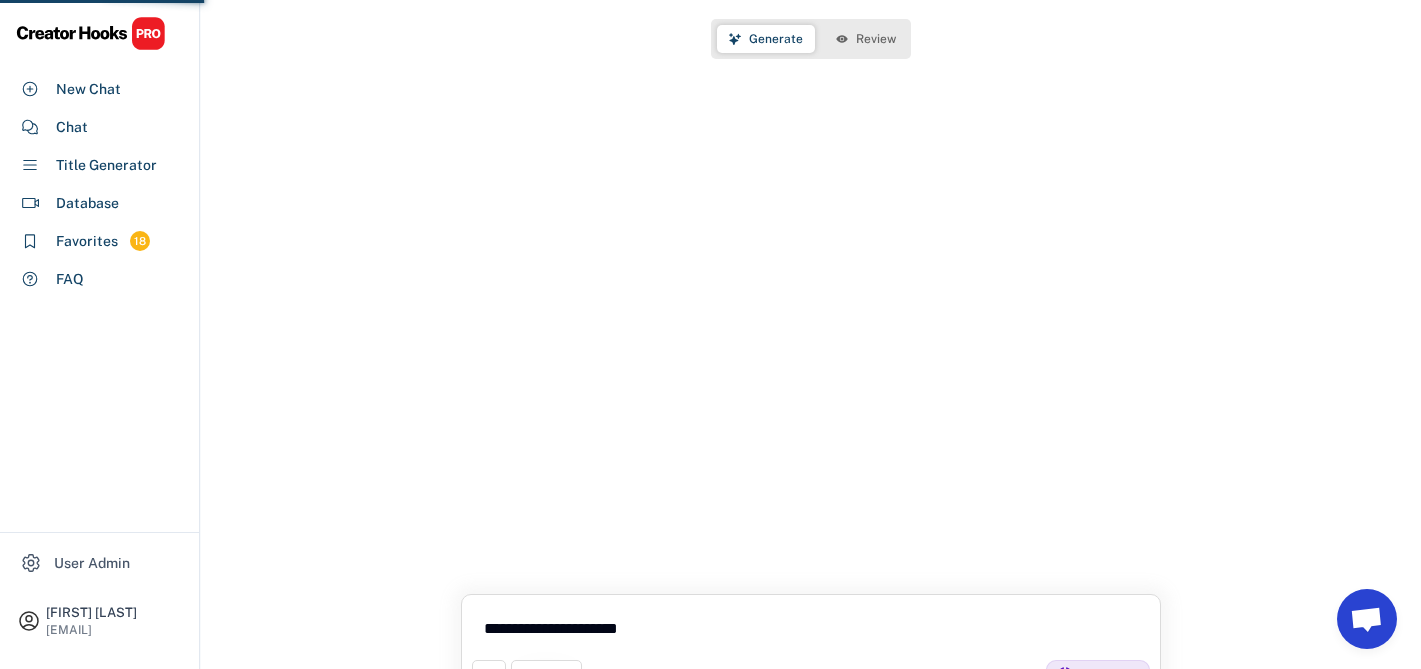 scroll, scrollTop: 0, scrollLeft: 0, axis: both 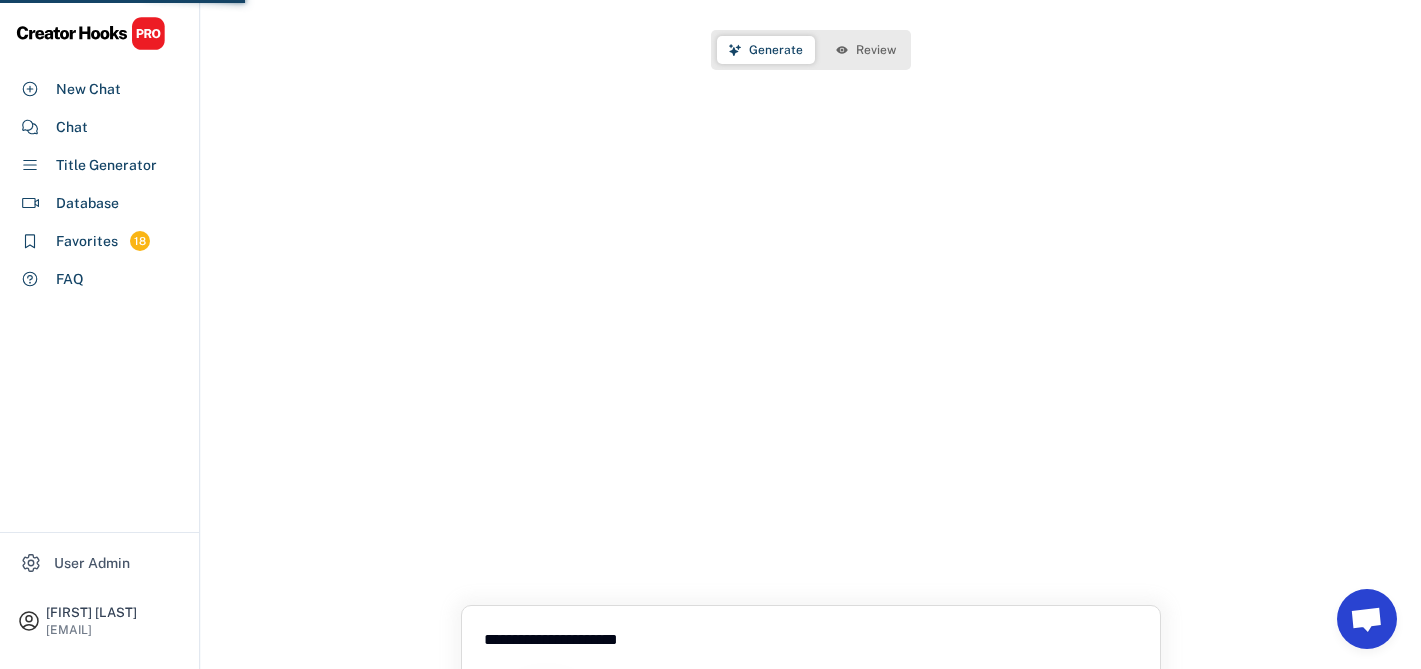 click on "Review" at bounding box center [866, 50] 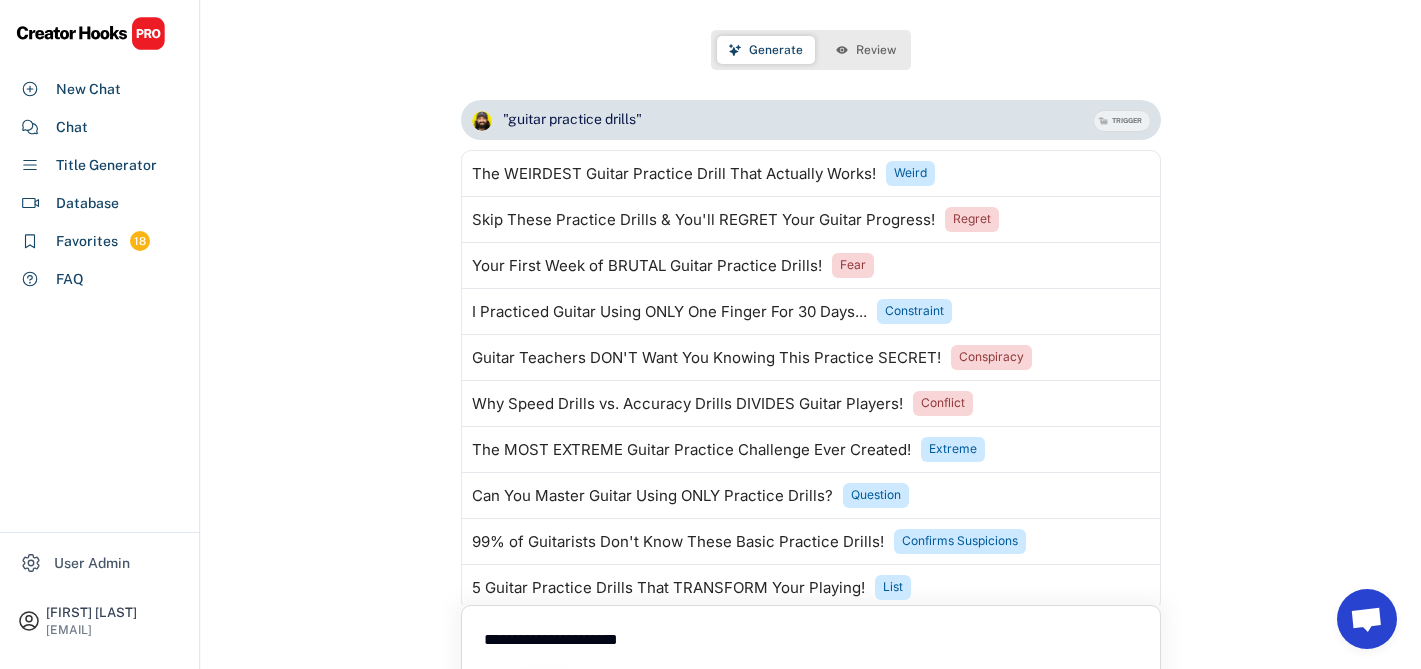 scroll, scrollTop: 56, scrollLeft: 0, axis: vertical 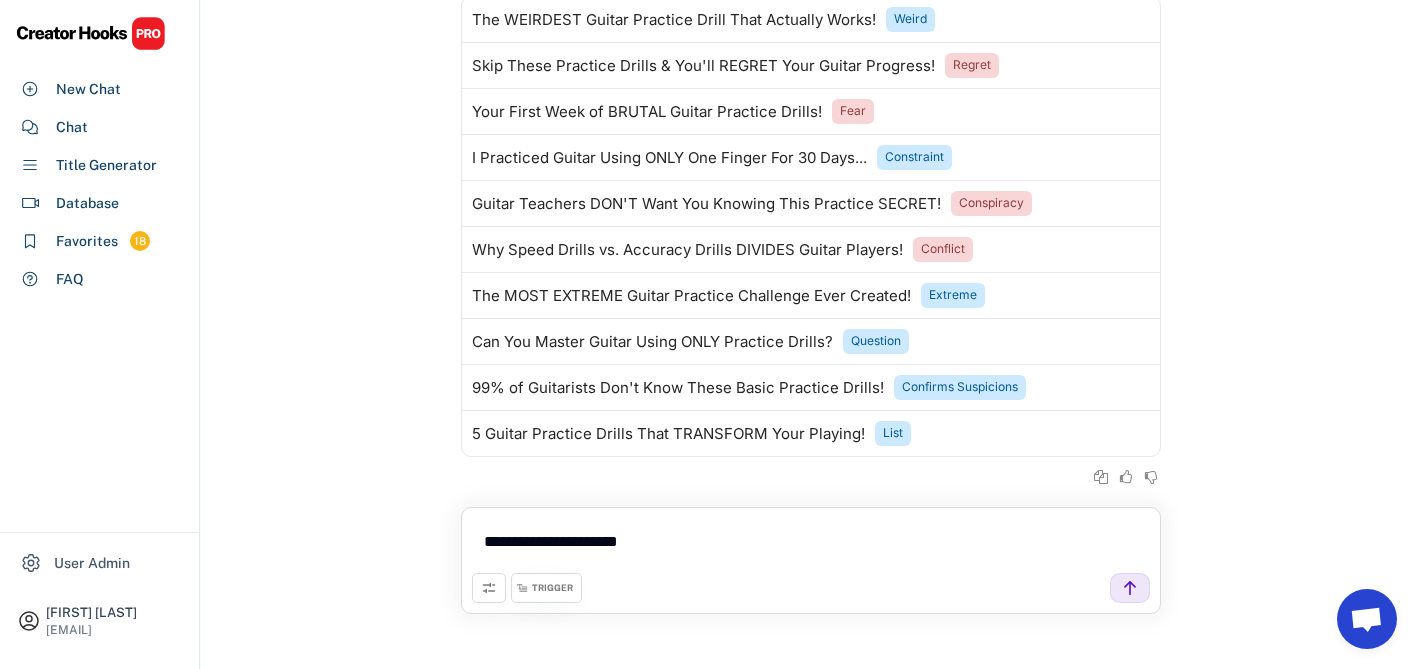 click on "**********" at bounding box center [811, 545] 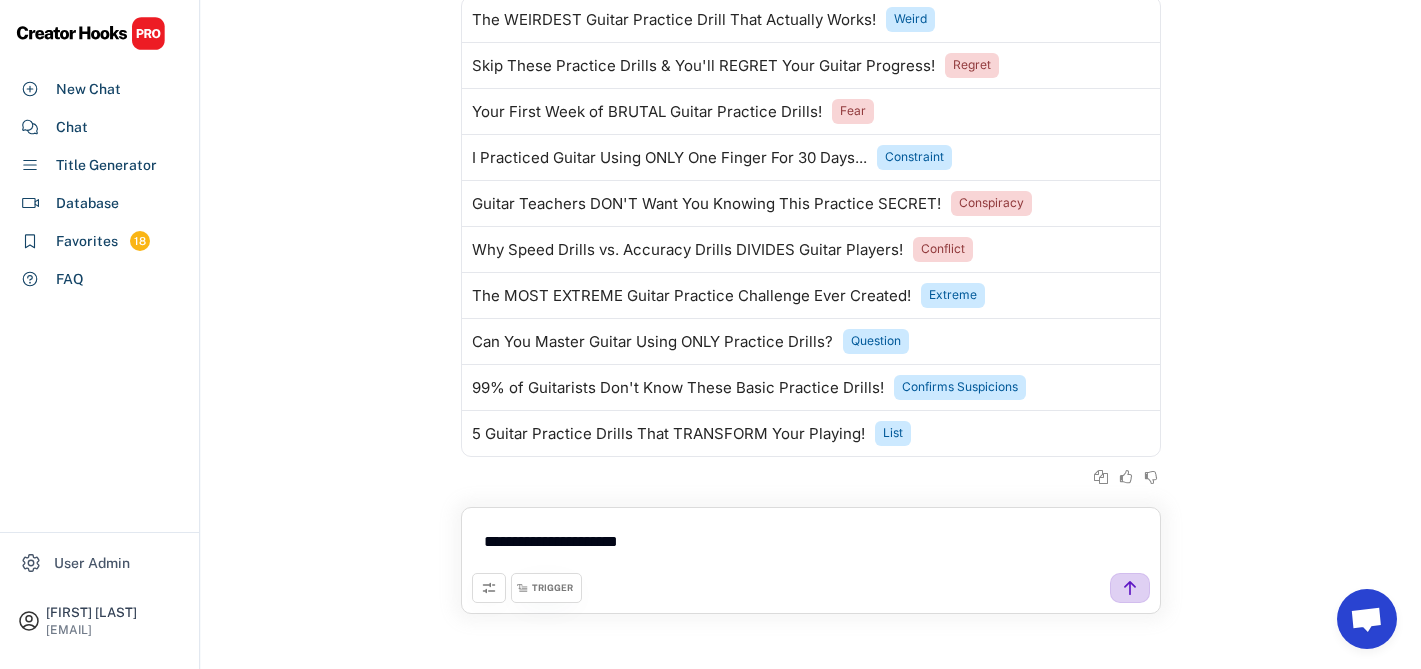 click 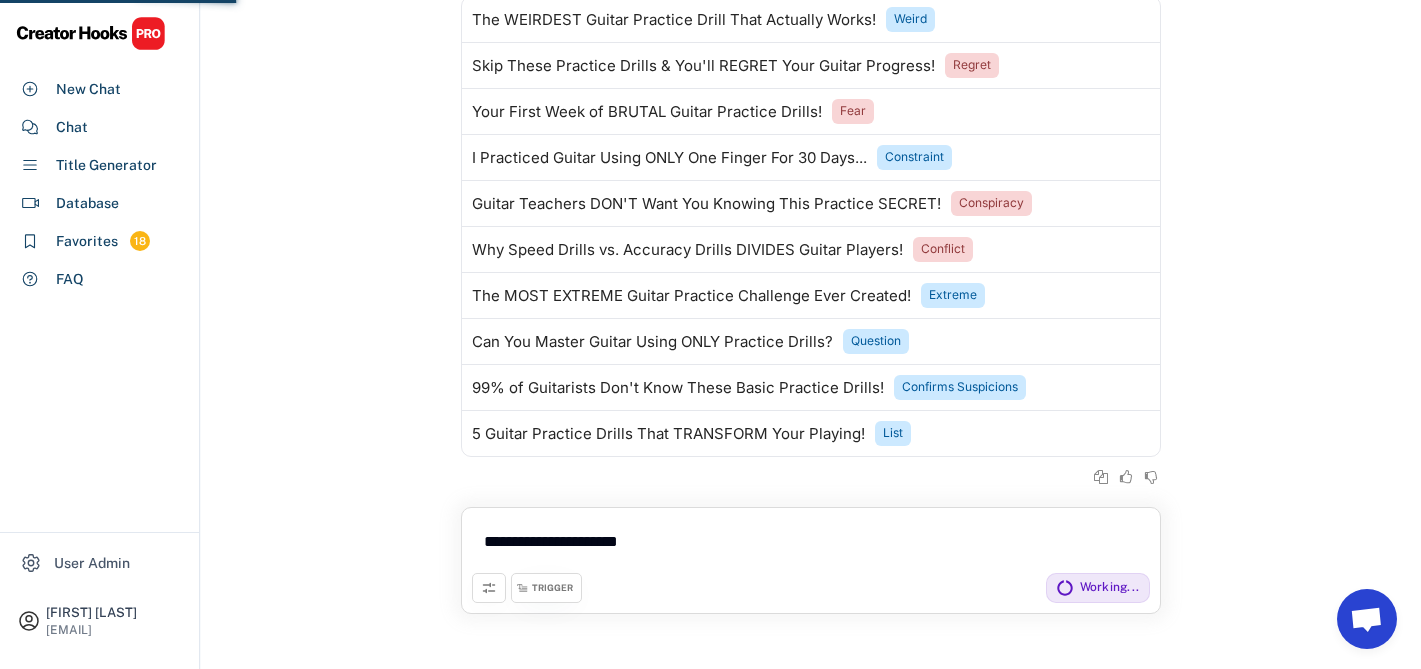 click 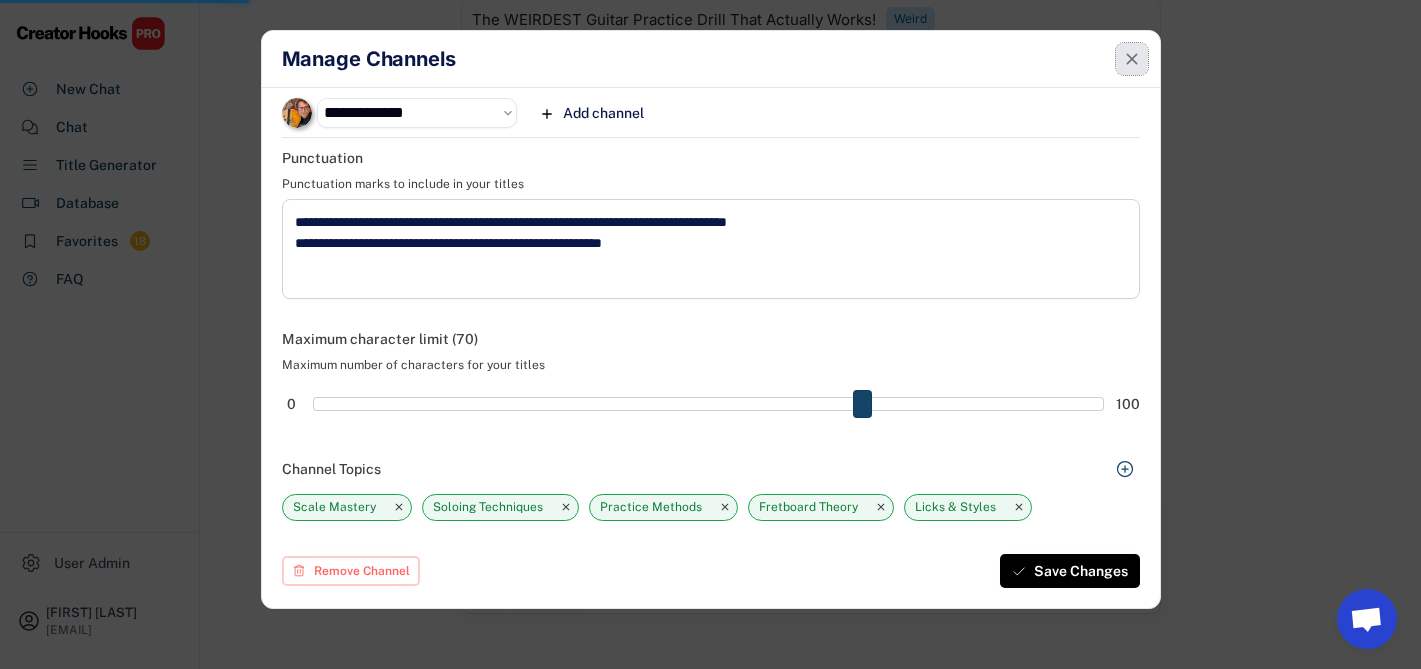 click 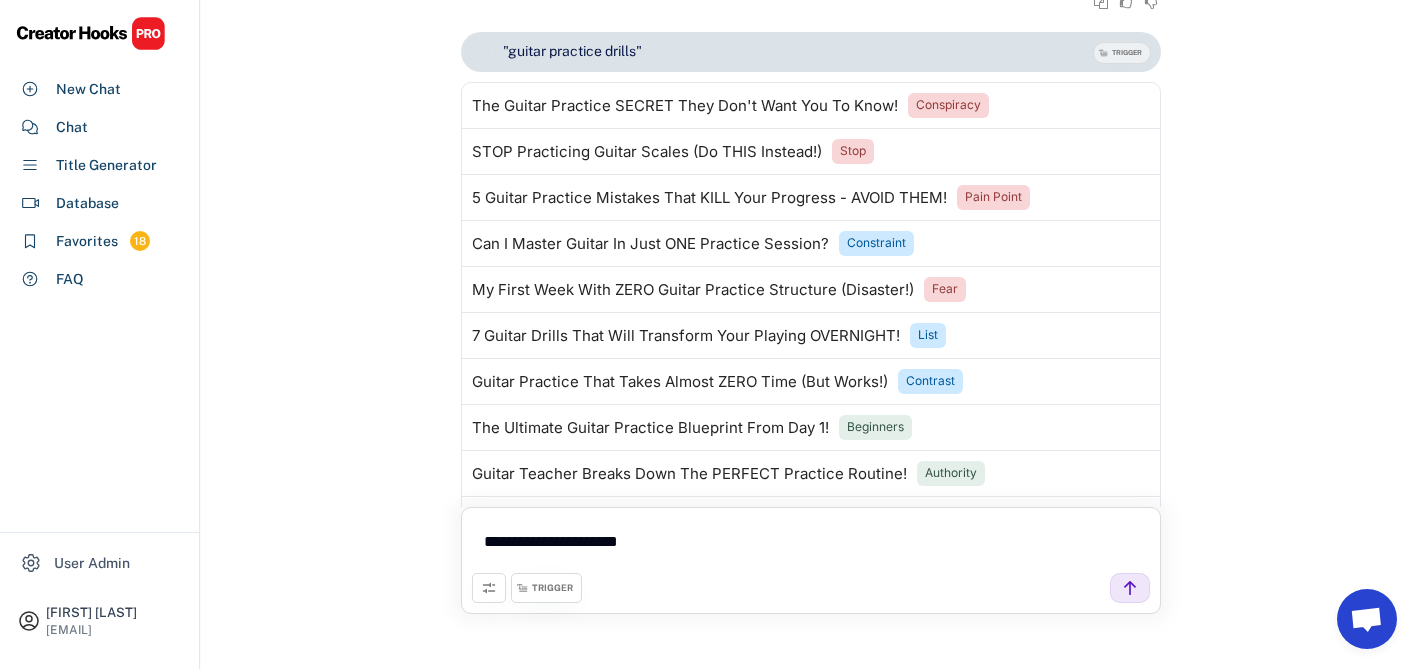 scroll, scrollTop: 561, scrollLeft: 0, axis: vertical 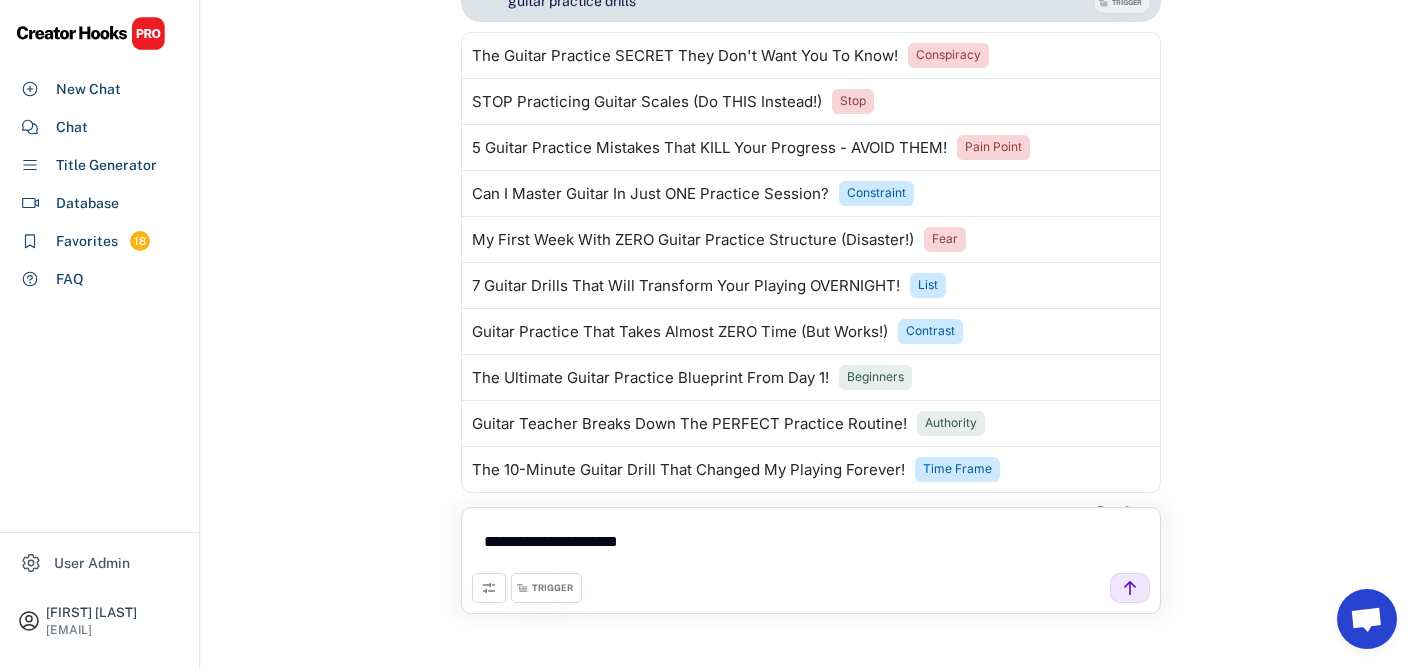 click 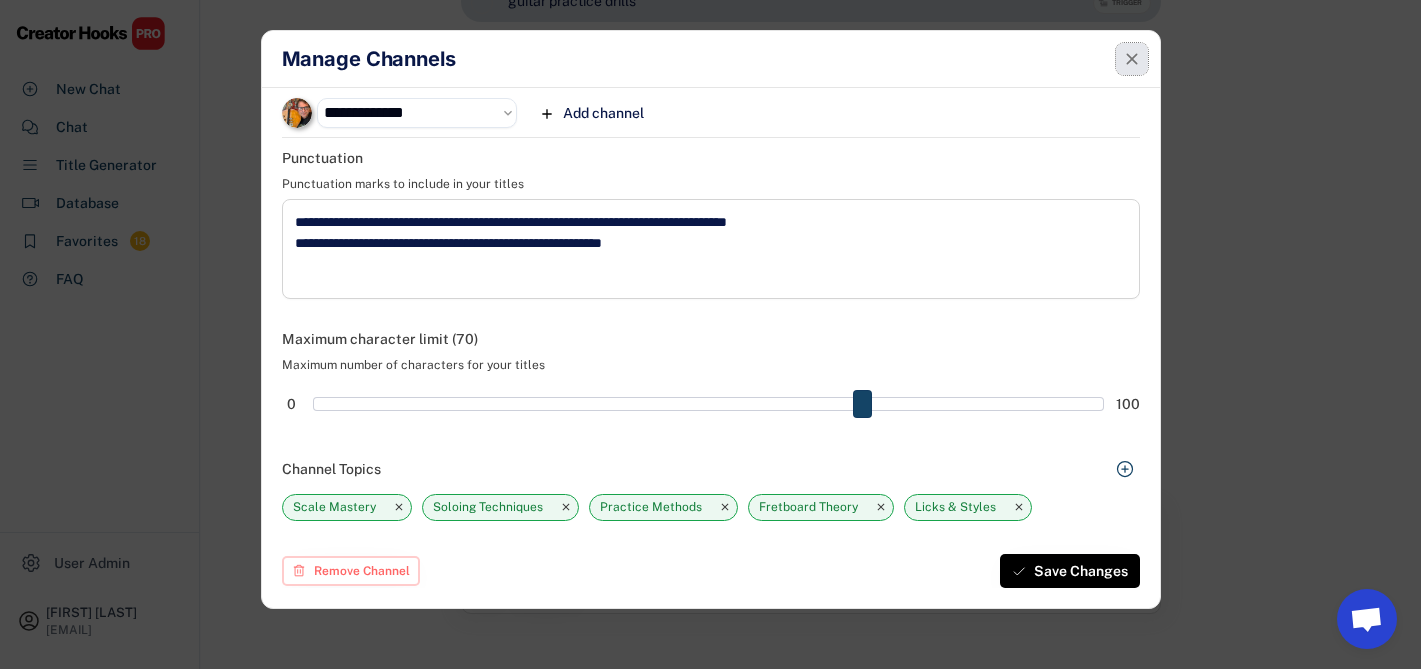 click 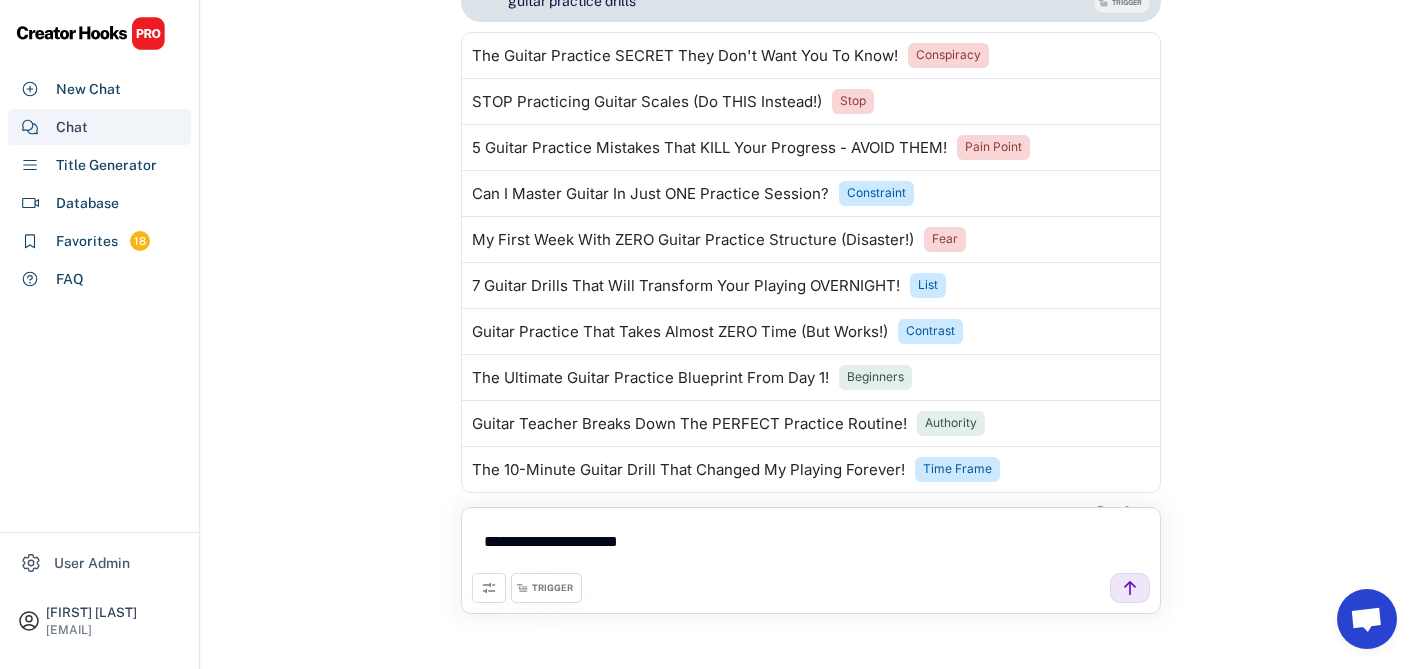 click on "Chat" at bounding box center (72, 127) 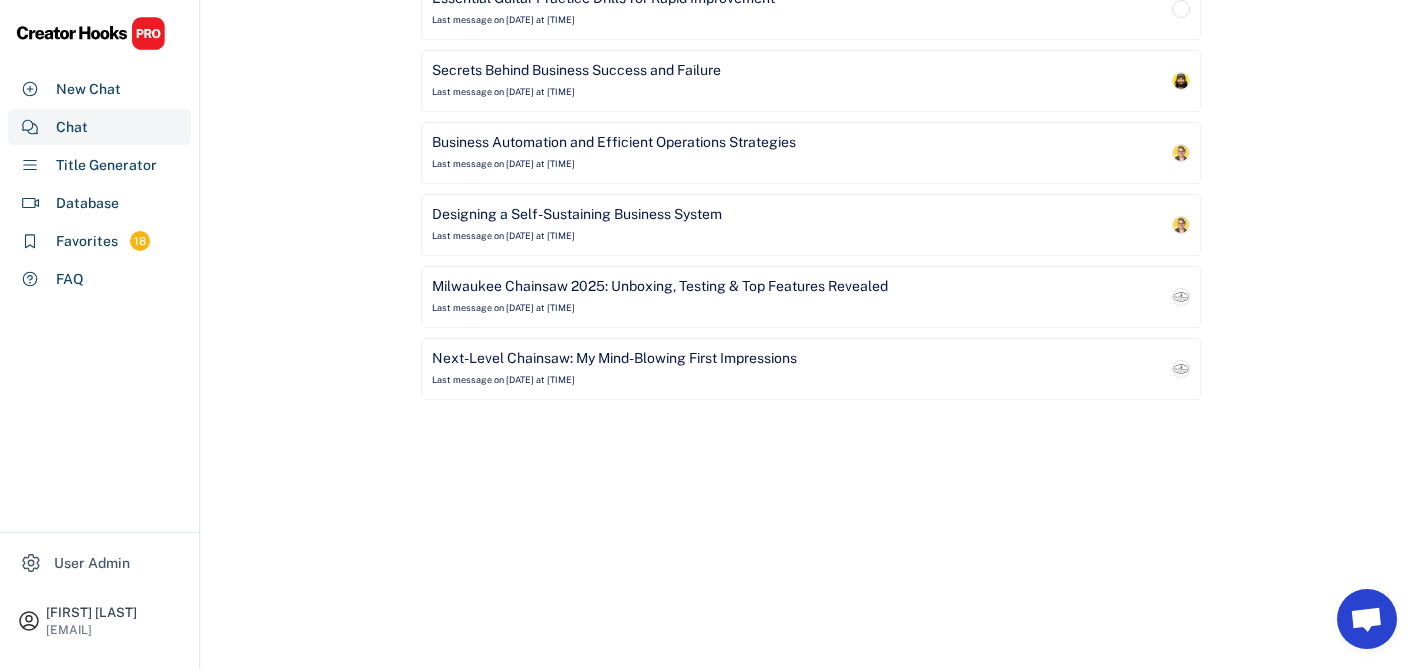 scroll, scrollTop: 0, scrollLeft: 0, axis: both 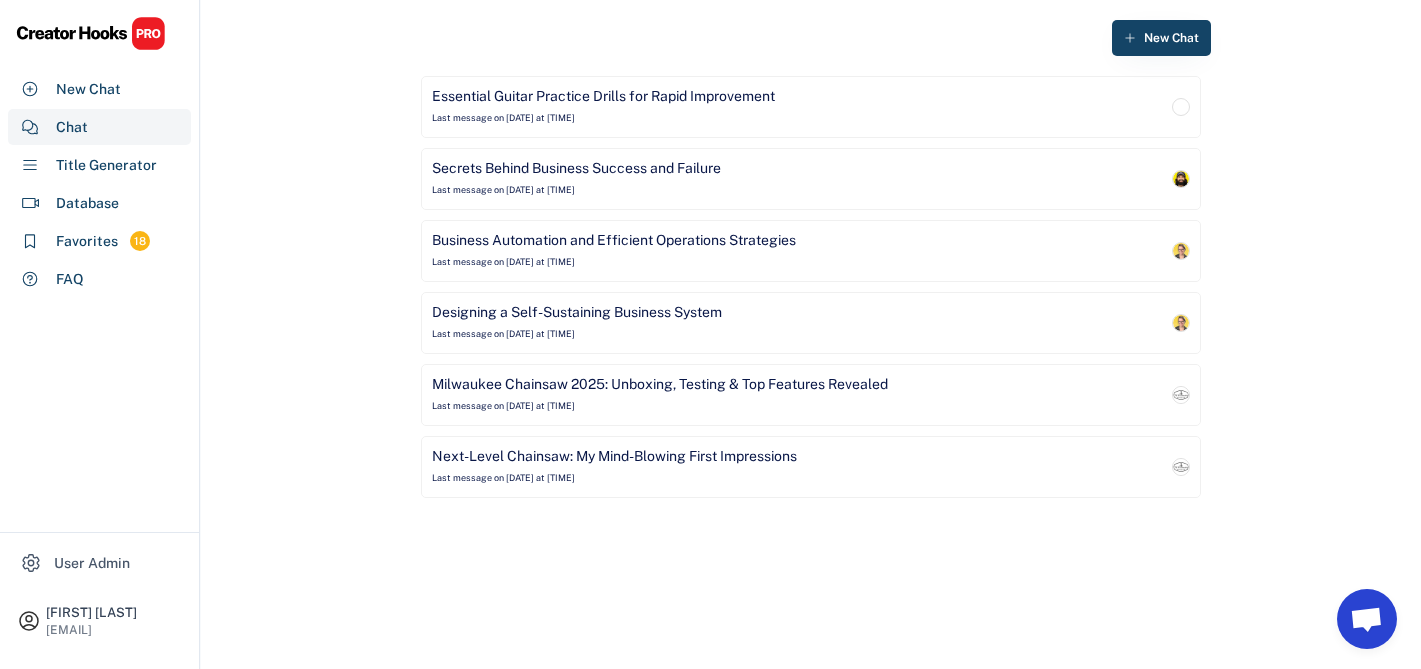 click on "Essential Guitar Practice Drills for Rapid Improvement" at bounding box center (603, 97) 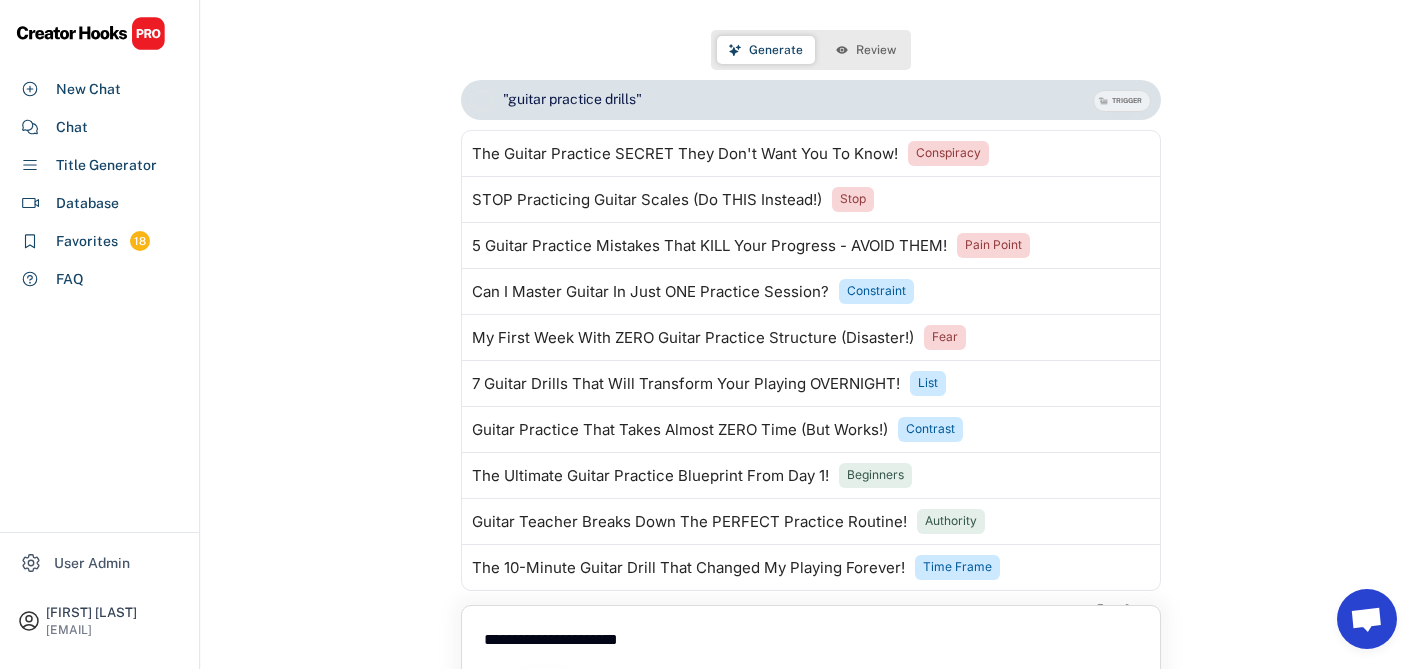scroll, scrollTop: 597, scrollLeft: 0, axis: vertical 